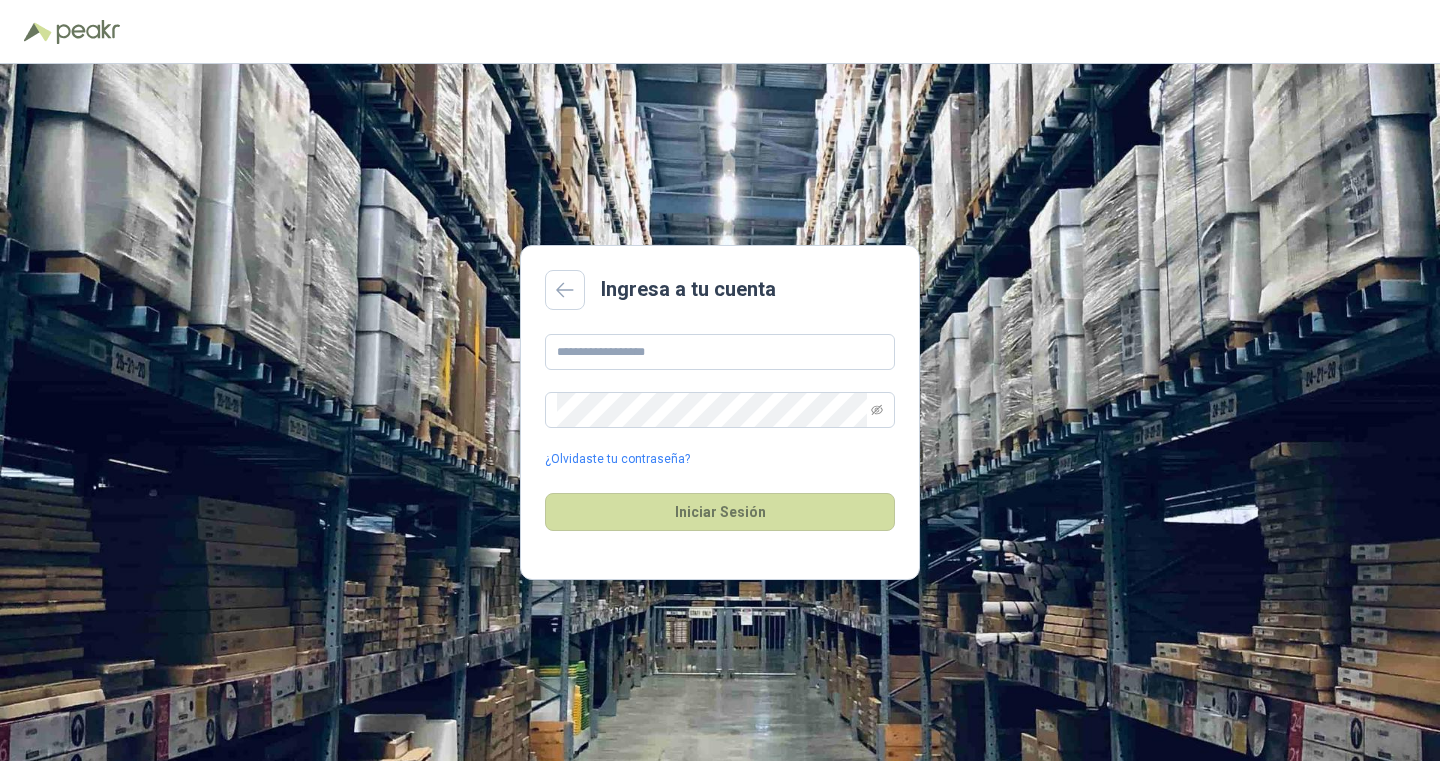 scroll, scrollTop: 0, scrollLeft: 0, axis: both 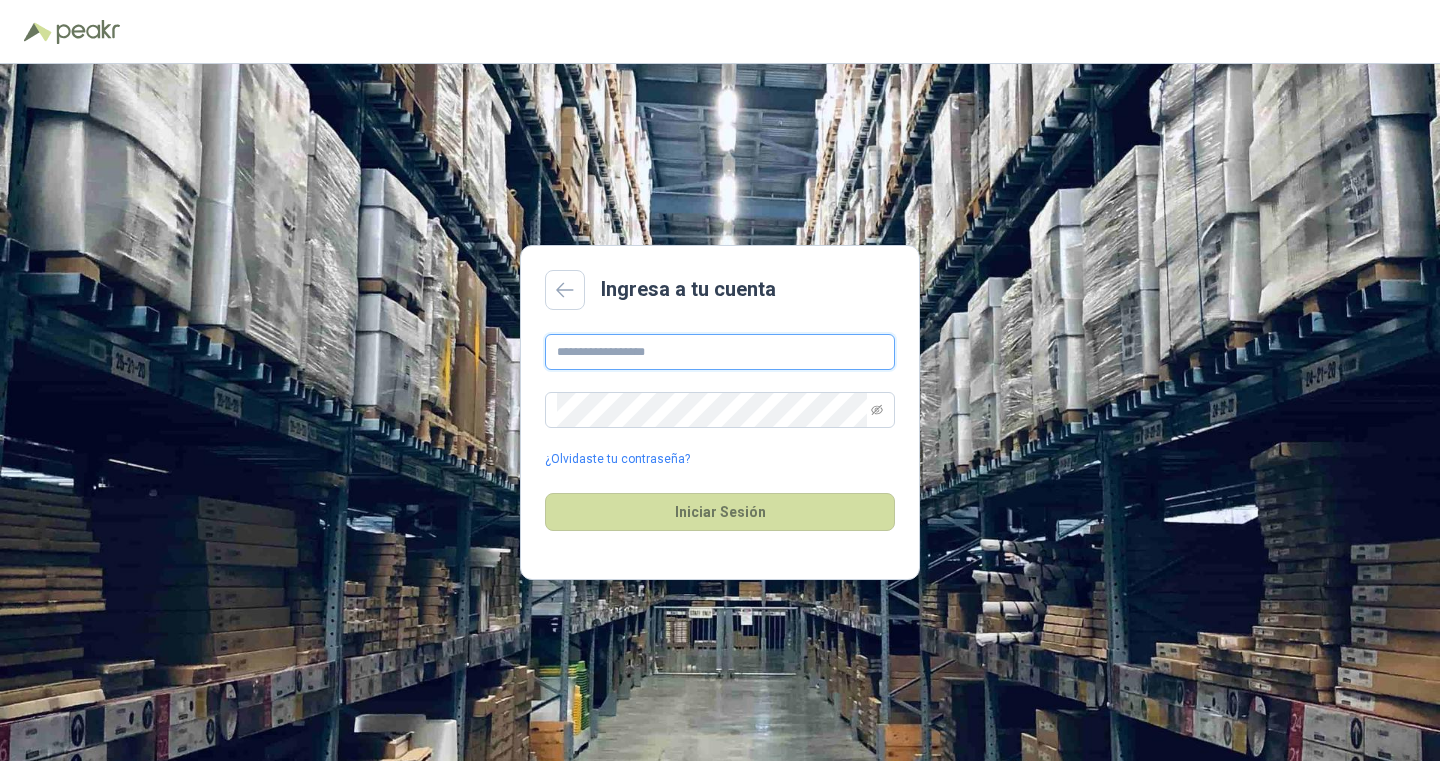 click at bounding box center (720, 352) 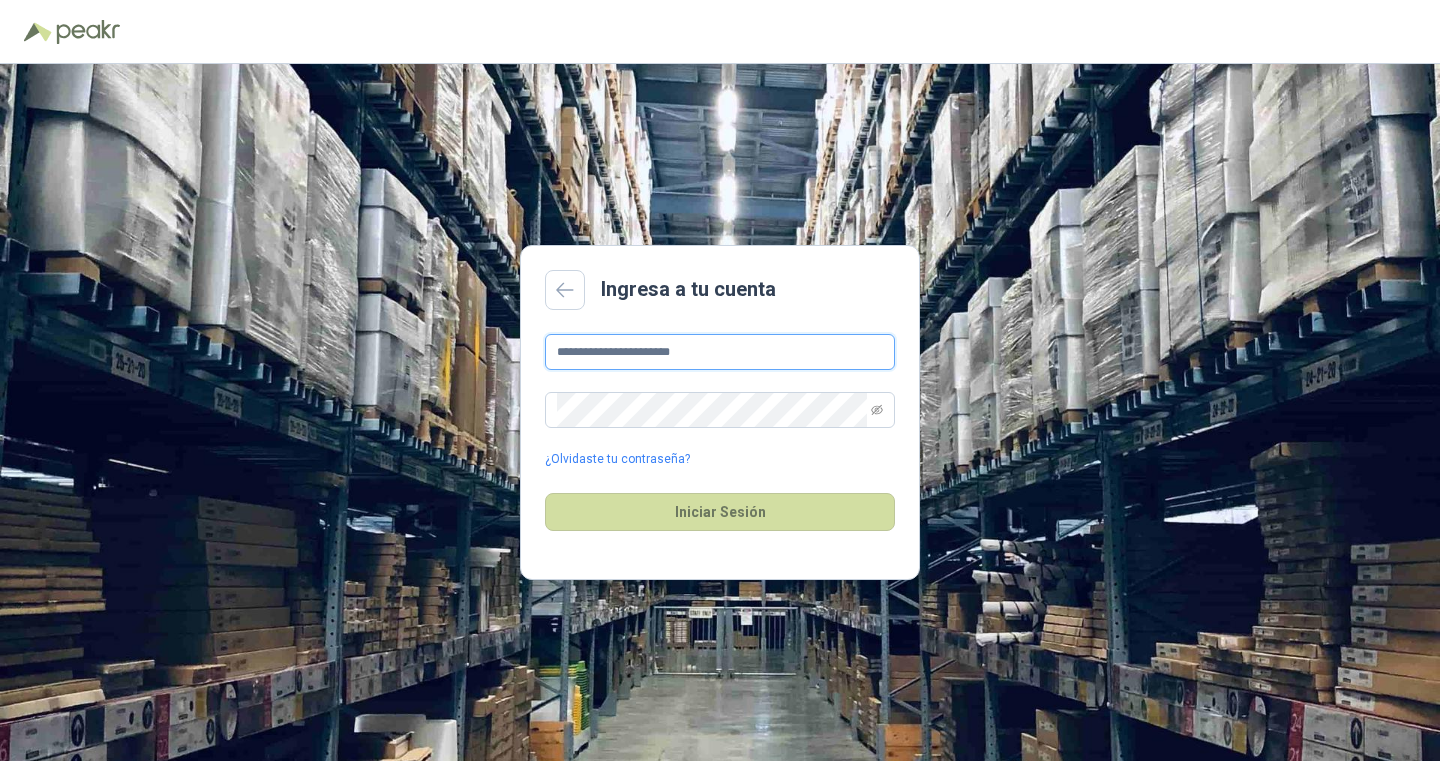 type on "**********" 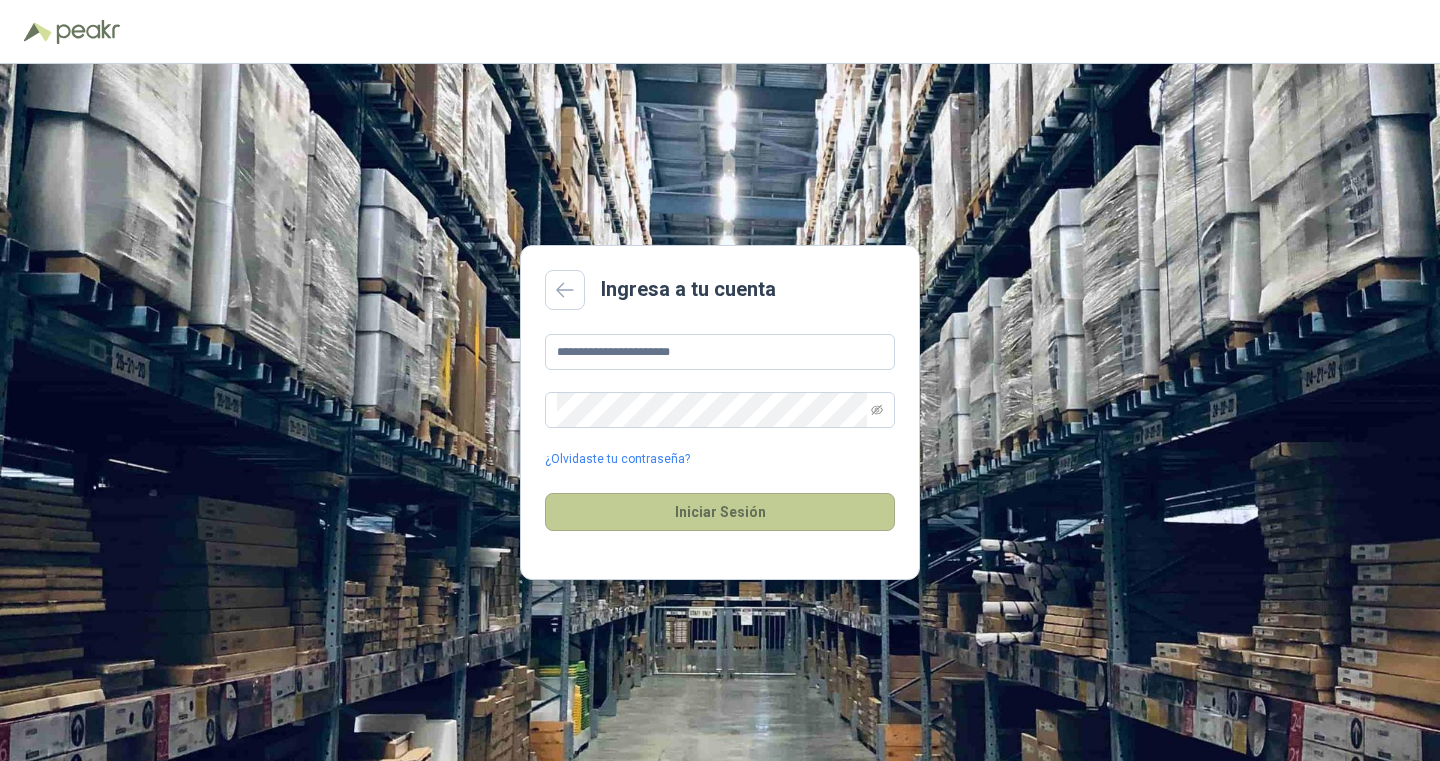 click on "Iniciar Sesión" at bounding box center [720, 512] 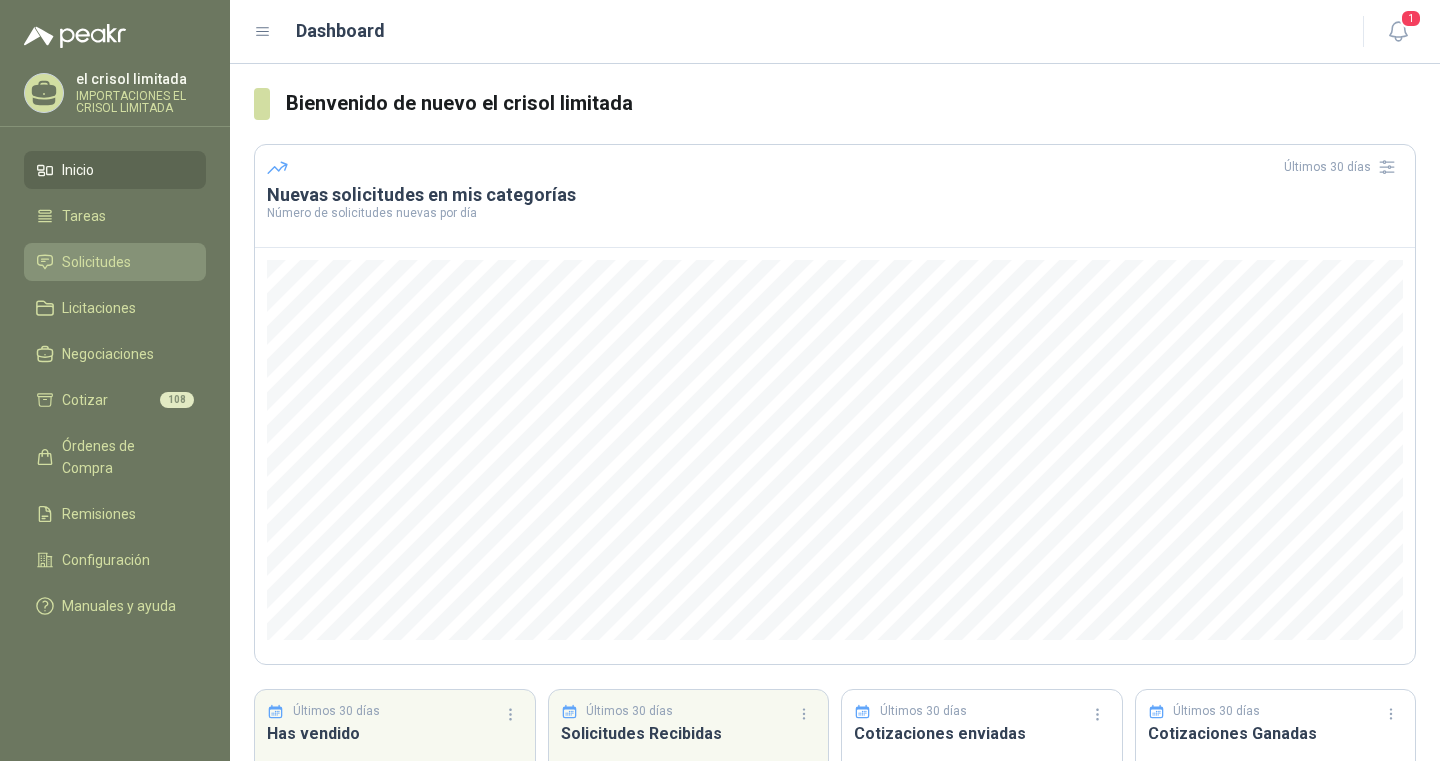 click on "Solicitudes" at bounding box center (96, 262) 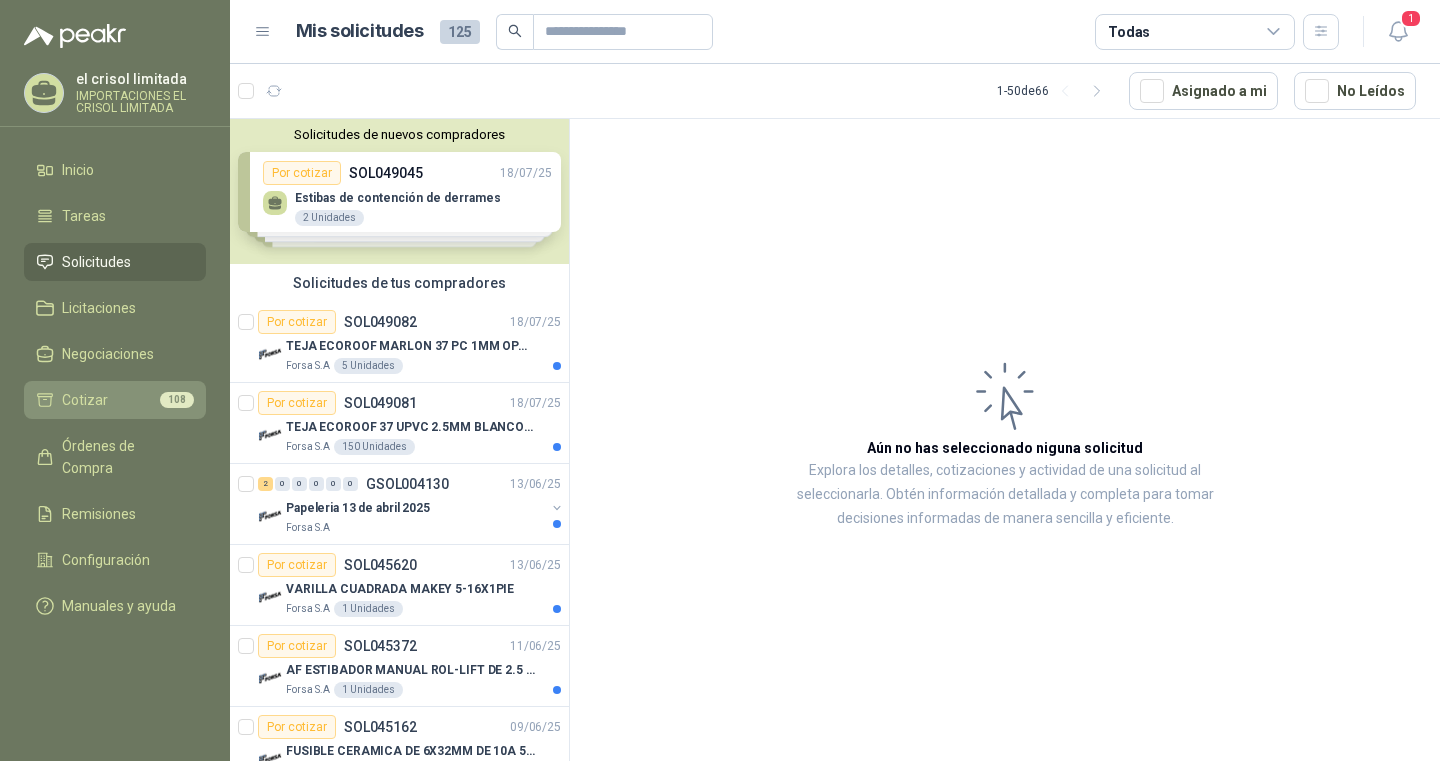click on "Cotizar 108" at bounding box center (115, 400) 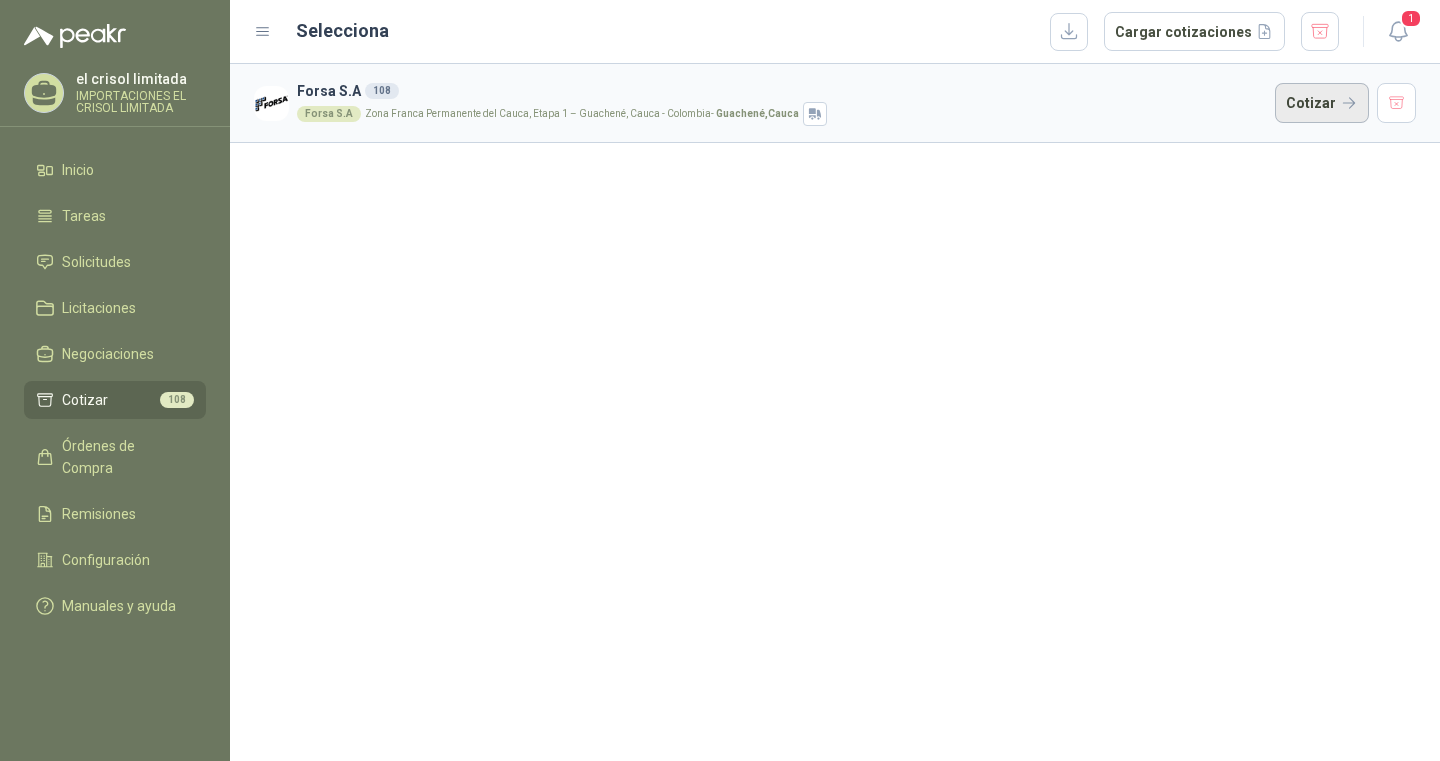 click on "Cotizar" at bounding box center [1322, 103] 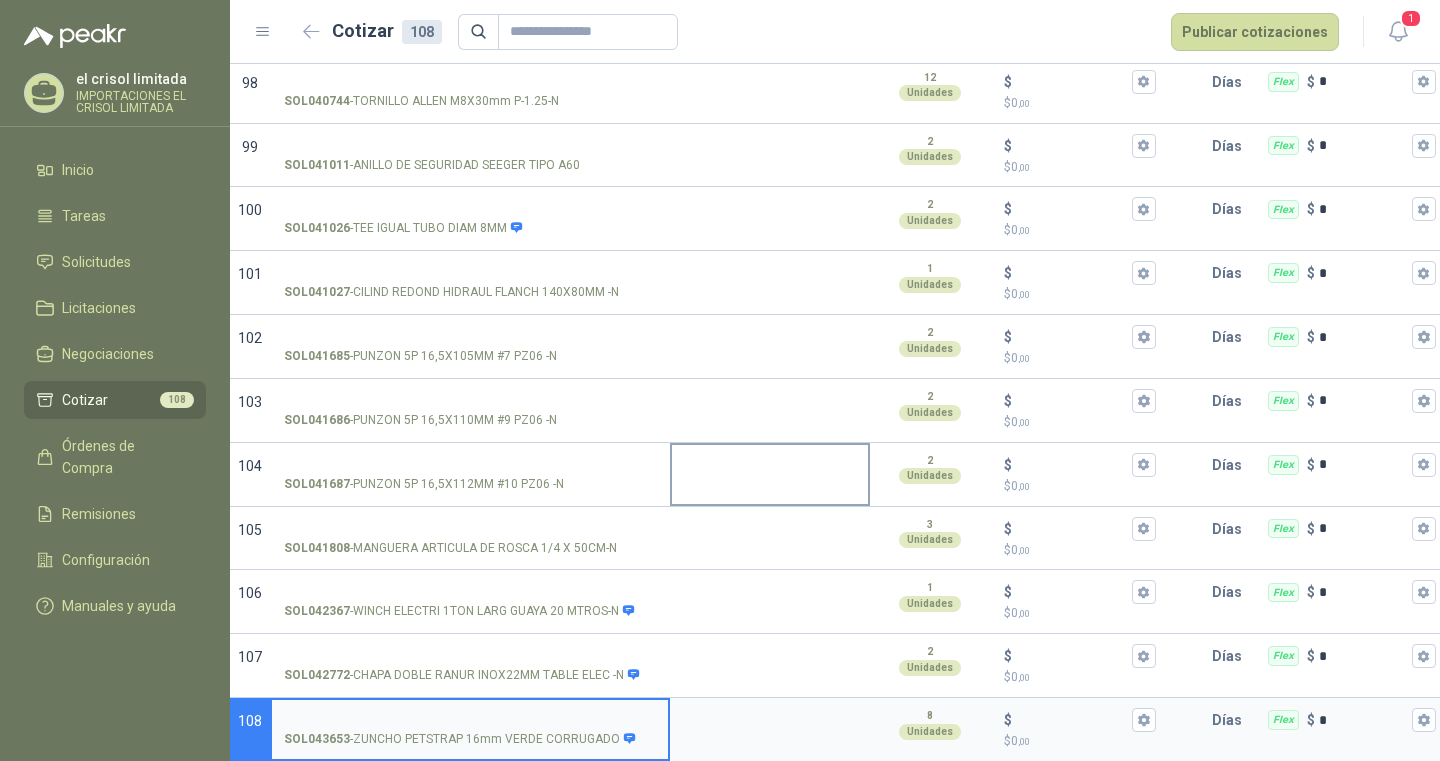 scroll, scrollTop: 6602, scrollLeft: 0, axis: vertical 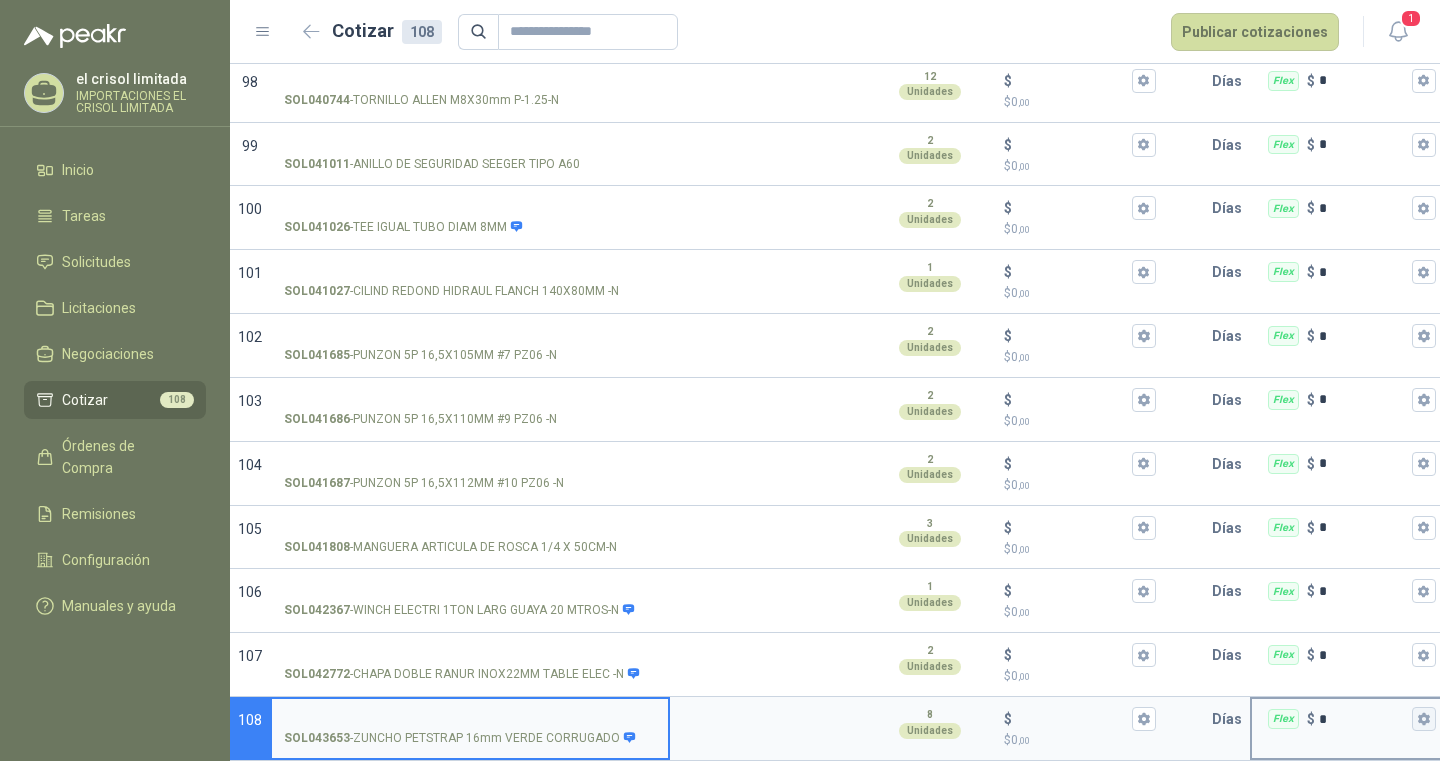 click 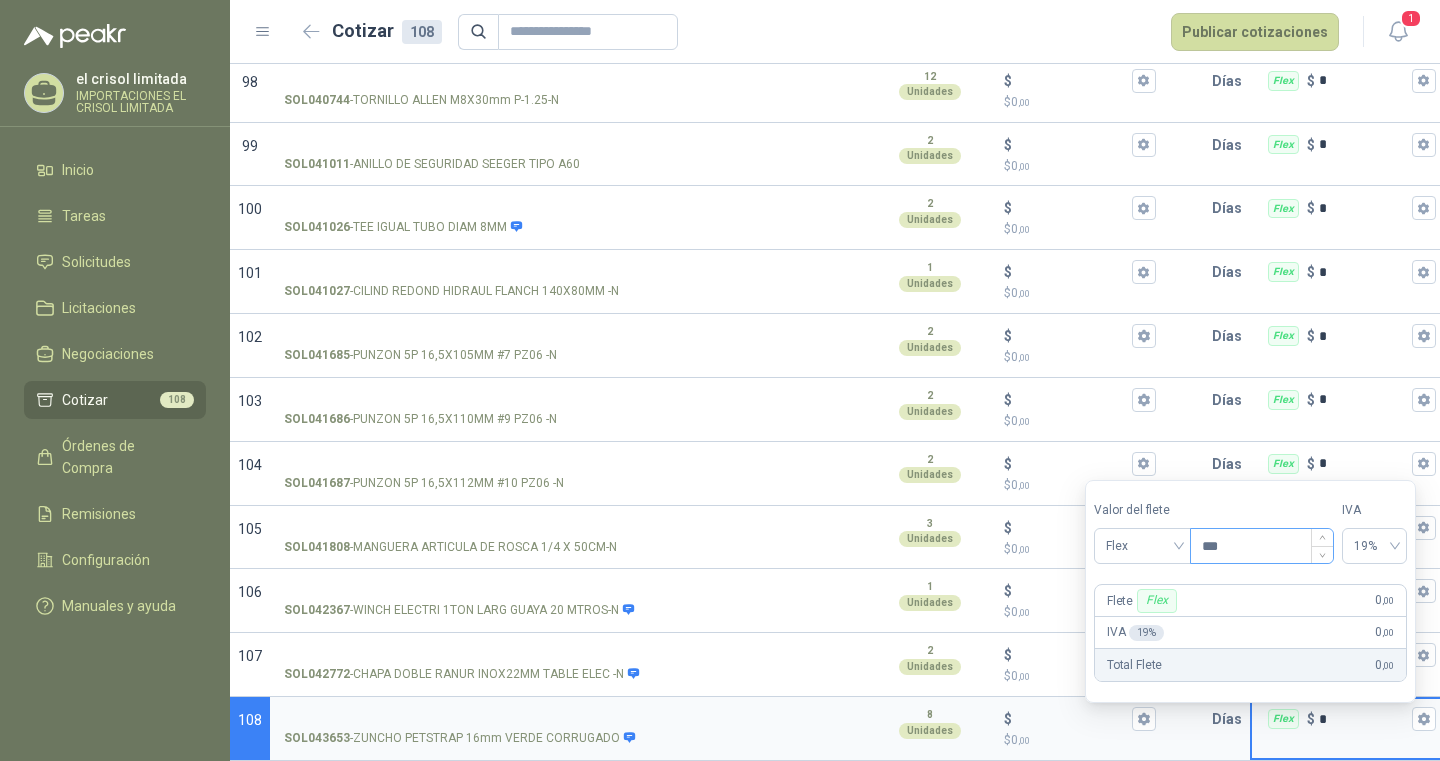 click on "***" at bounding box center (1262, 546) 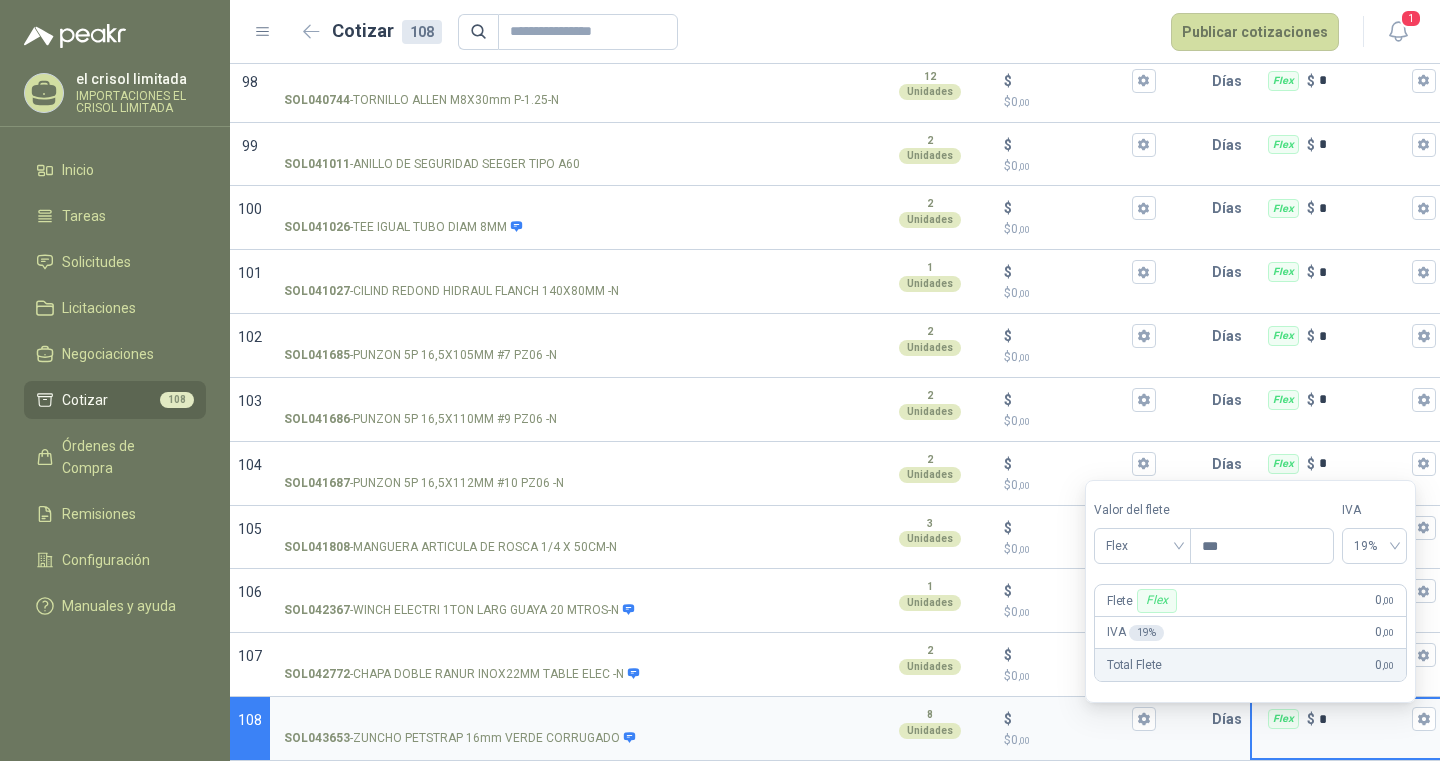 click on "Flete Flex   0 ,00" at bounding box center [1250, 601] 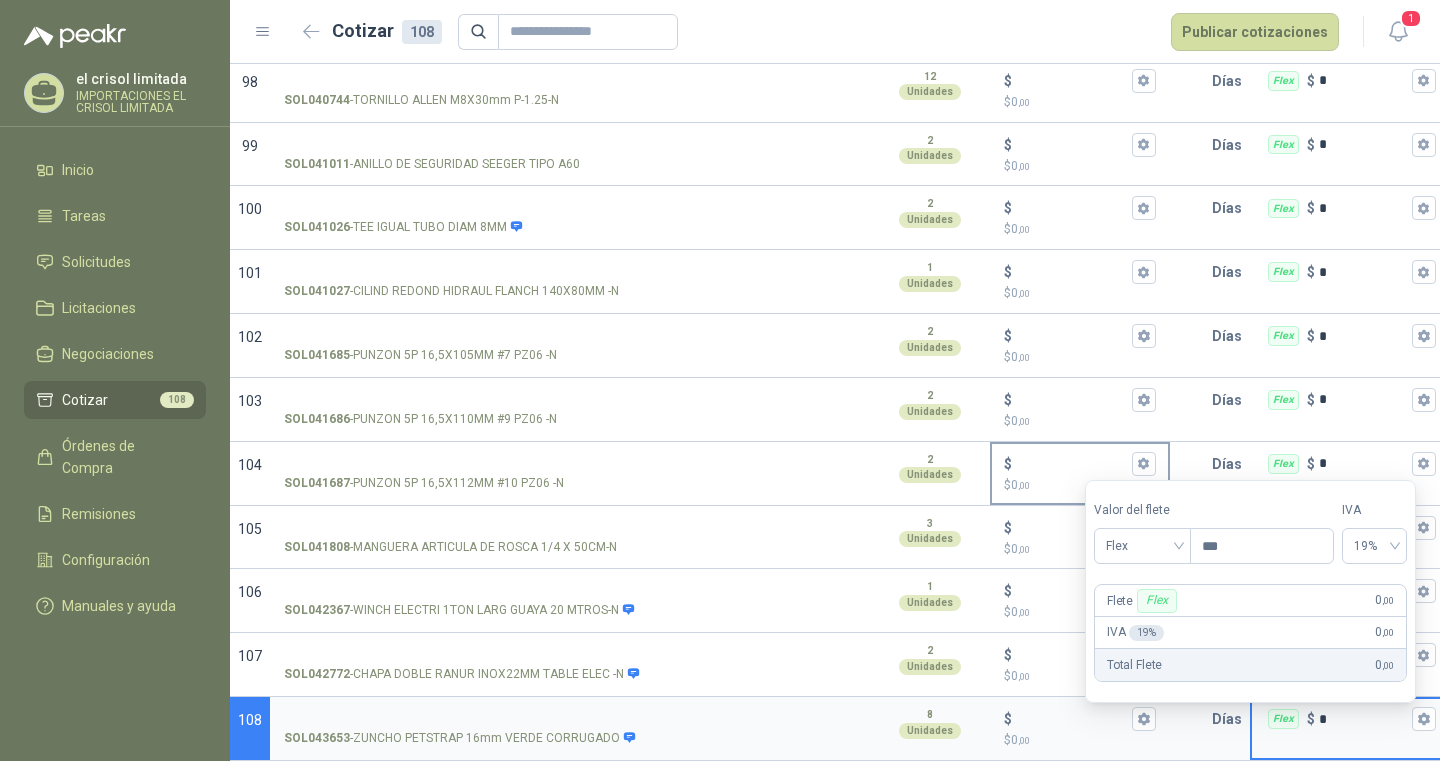 click on "$  0 ,00" at bounding box center [1080, 485] 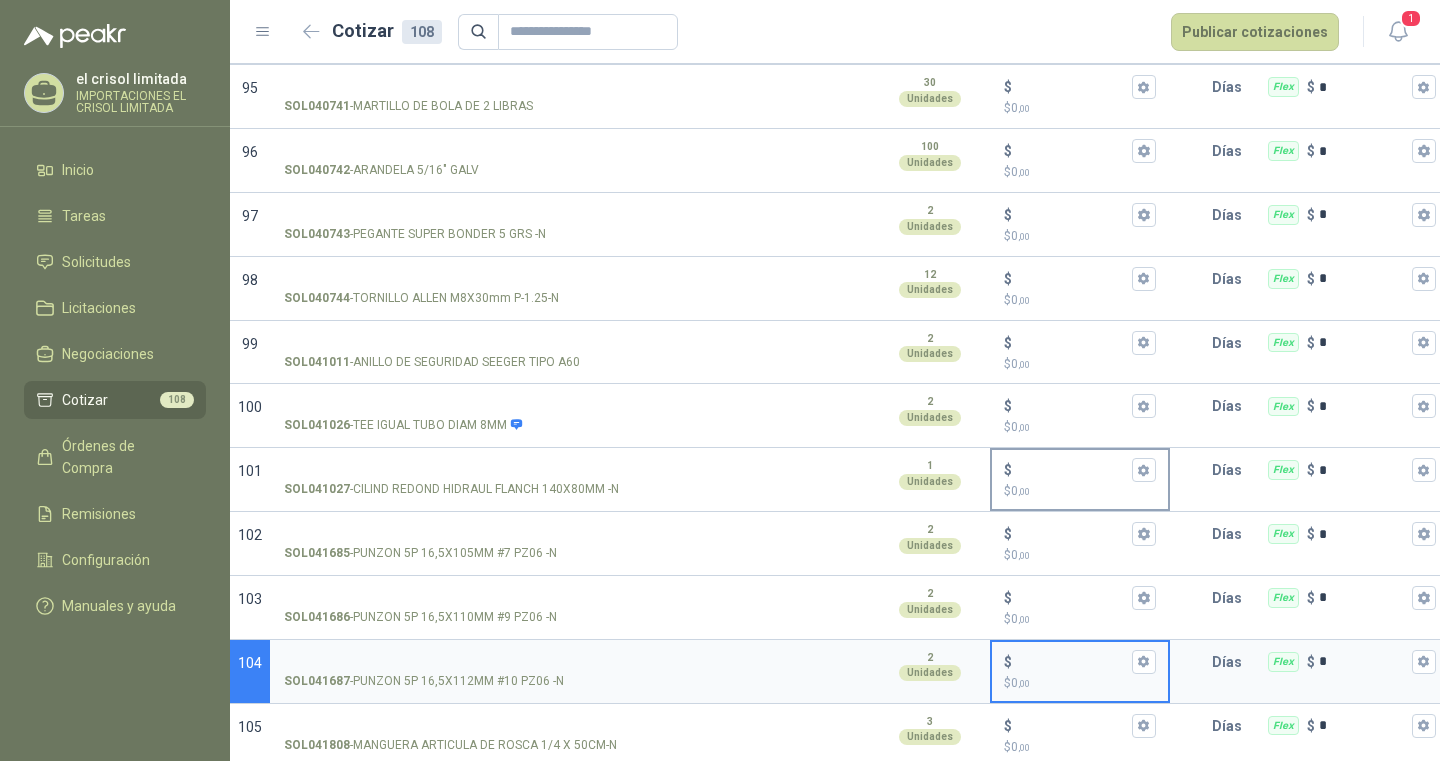 scroll, scrollTop: 6194, scrollLeft: 0, axis: vertical 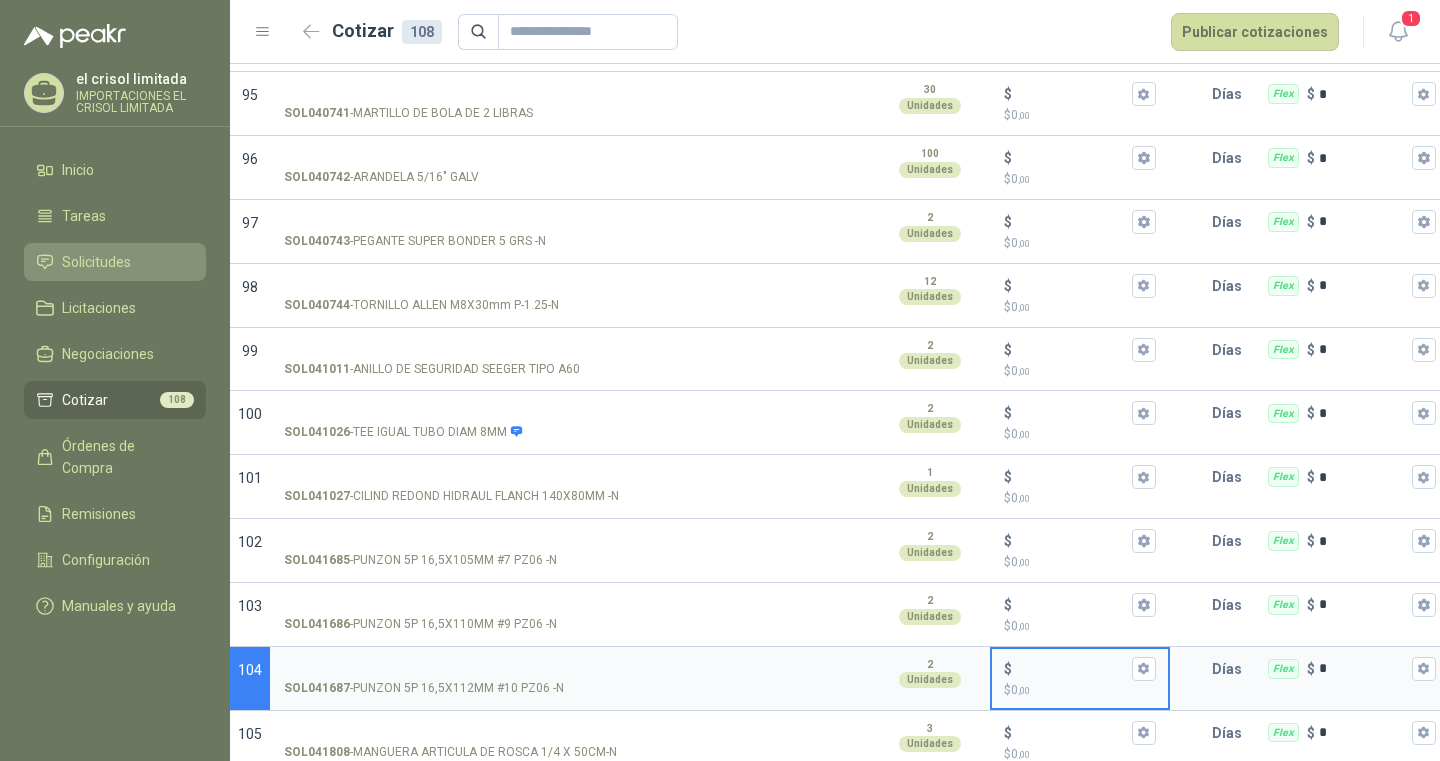 click on "Solicitudes" at bounding box center (96, 262) 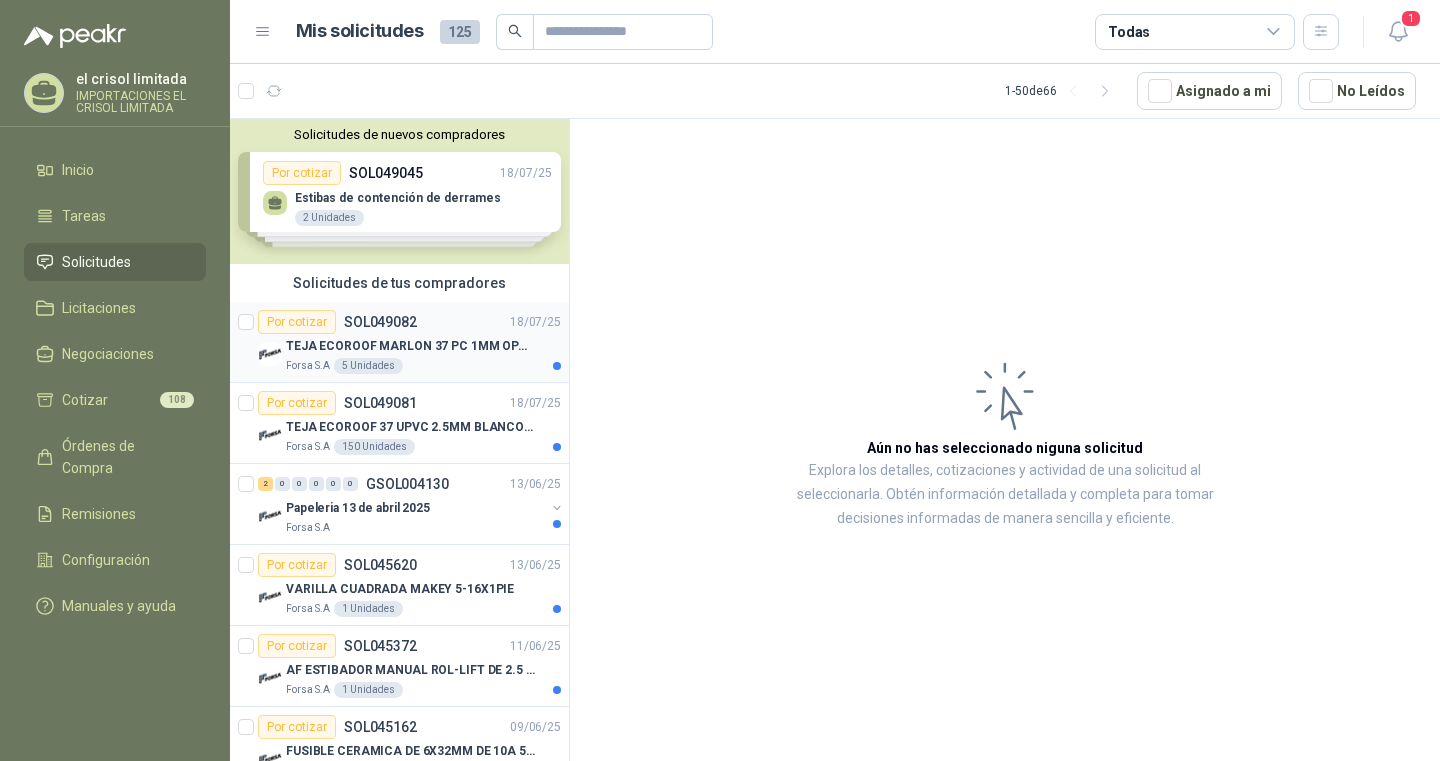 click on "Por cotizar" at bounding box center (297, 322) 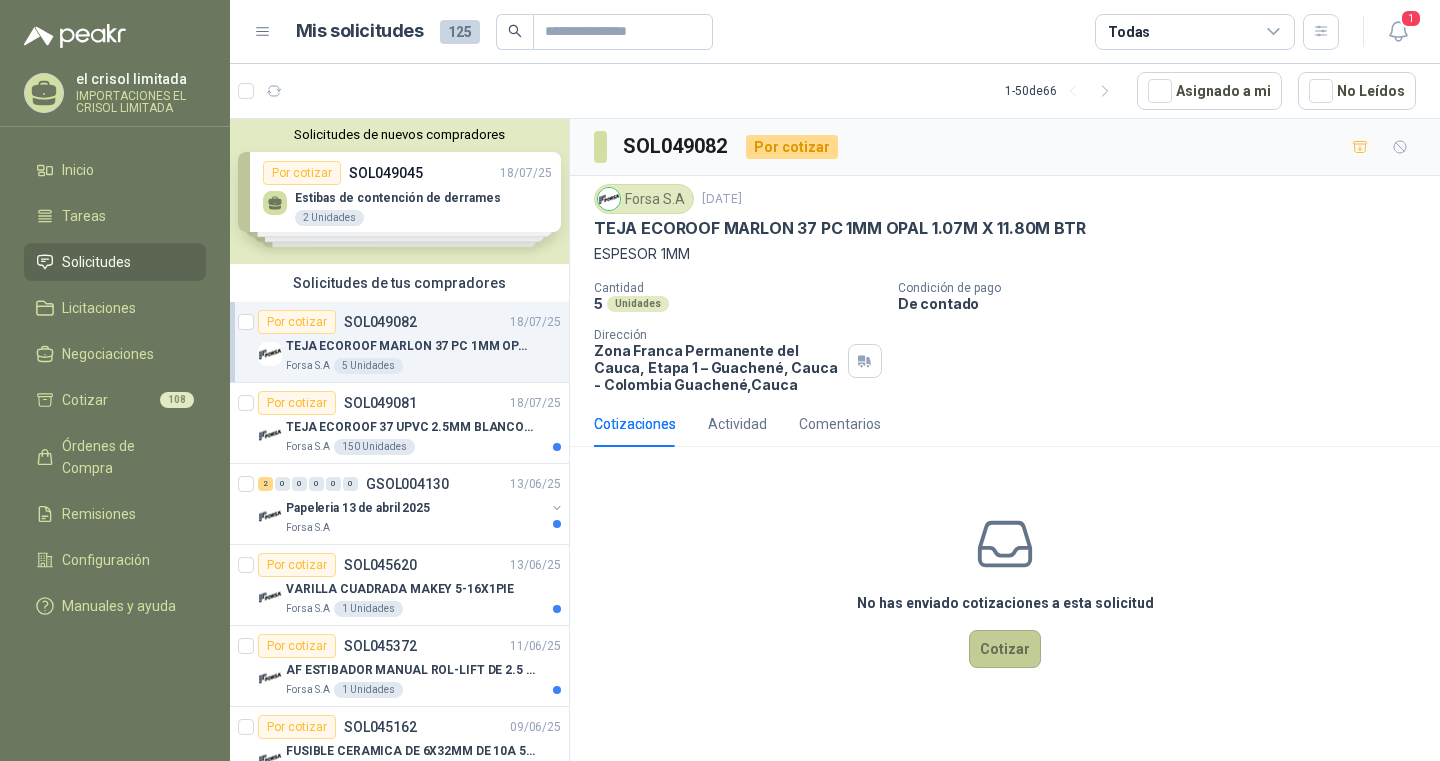 click on "Cotizar" at bounding box center (1005, 649) 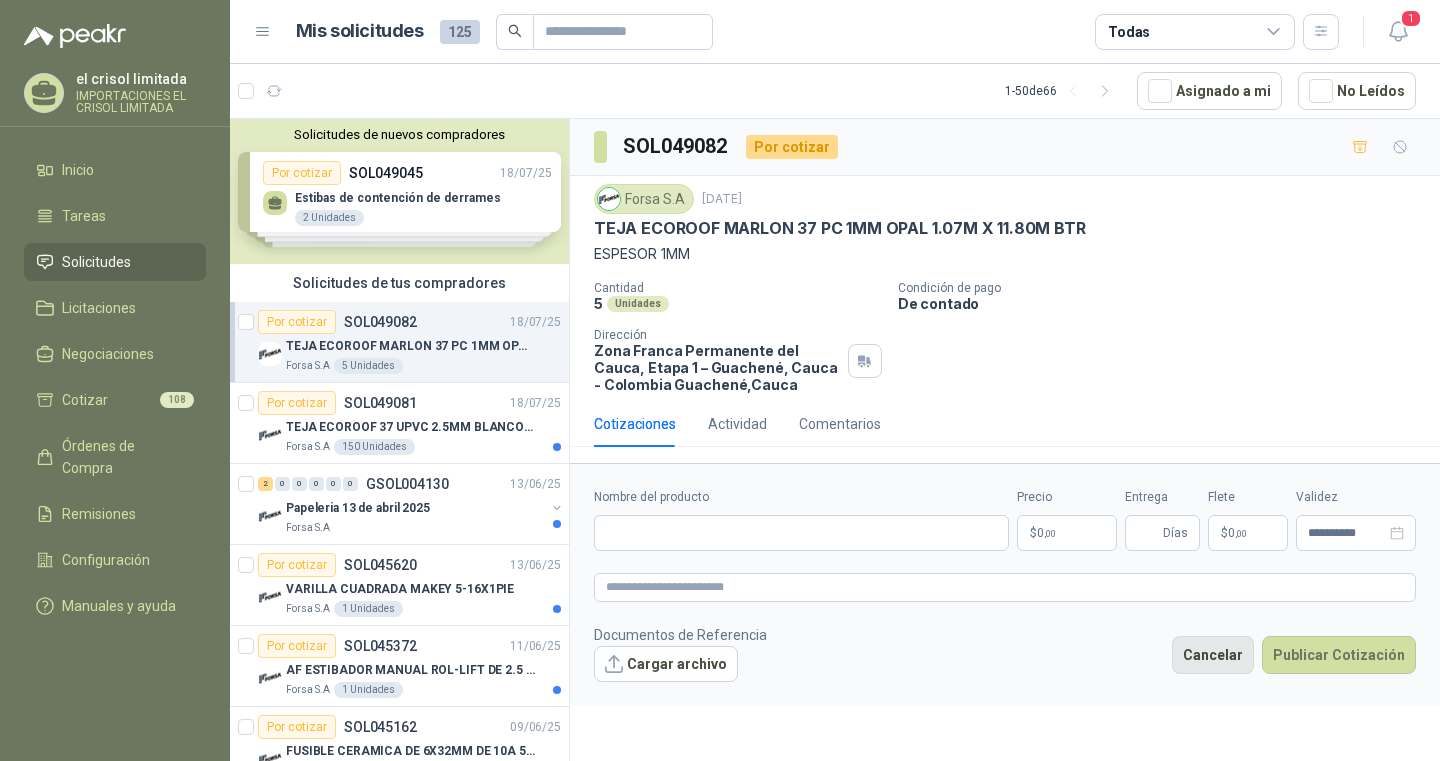 click on "Cancelar" at bounding box center (1213, 655) 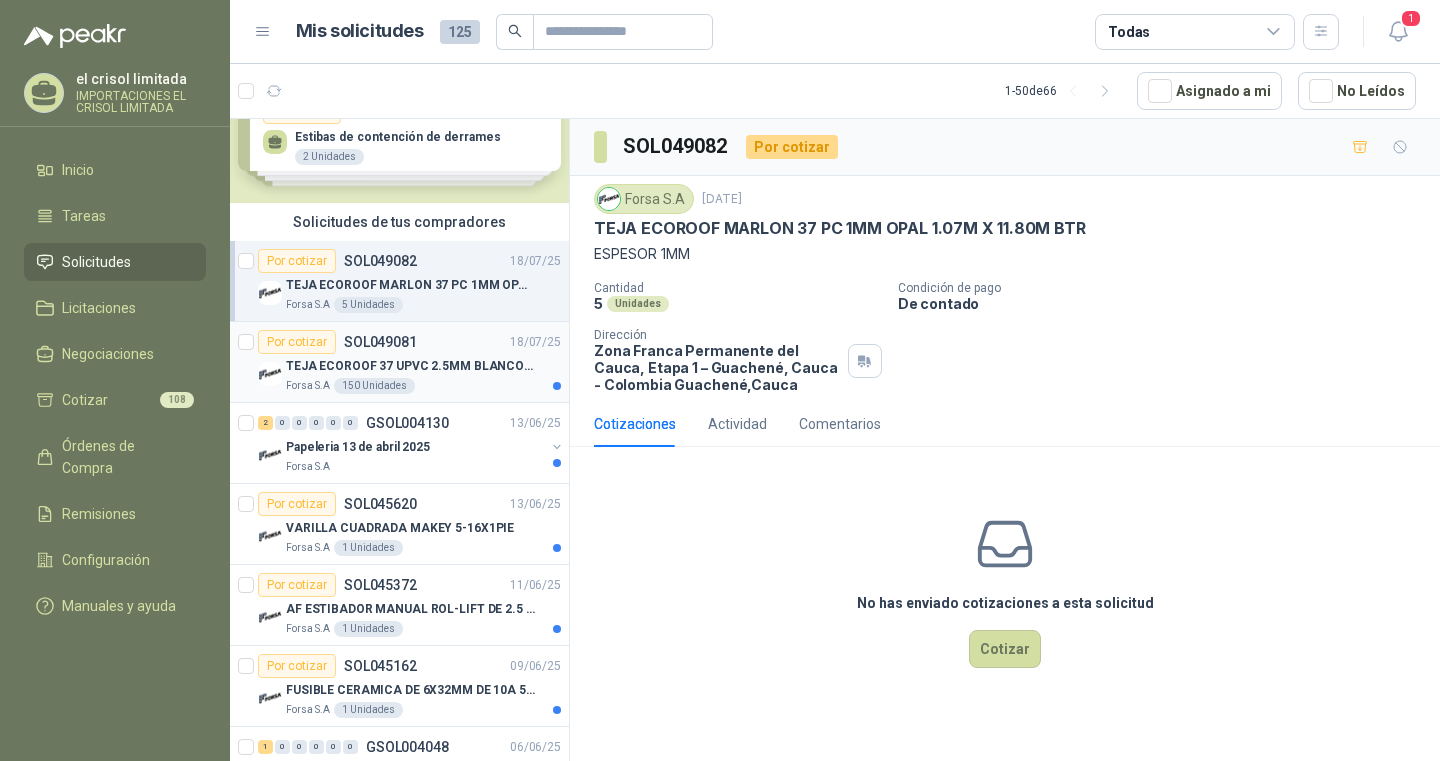 scroll, scrollTop: 102, scrollLeft: 0, axis: vertical 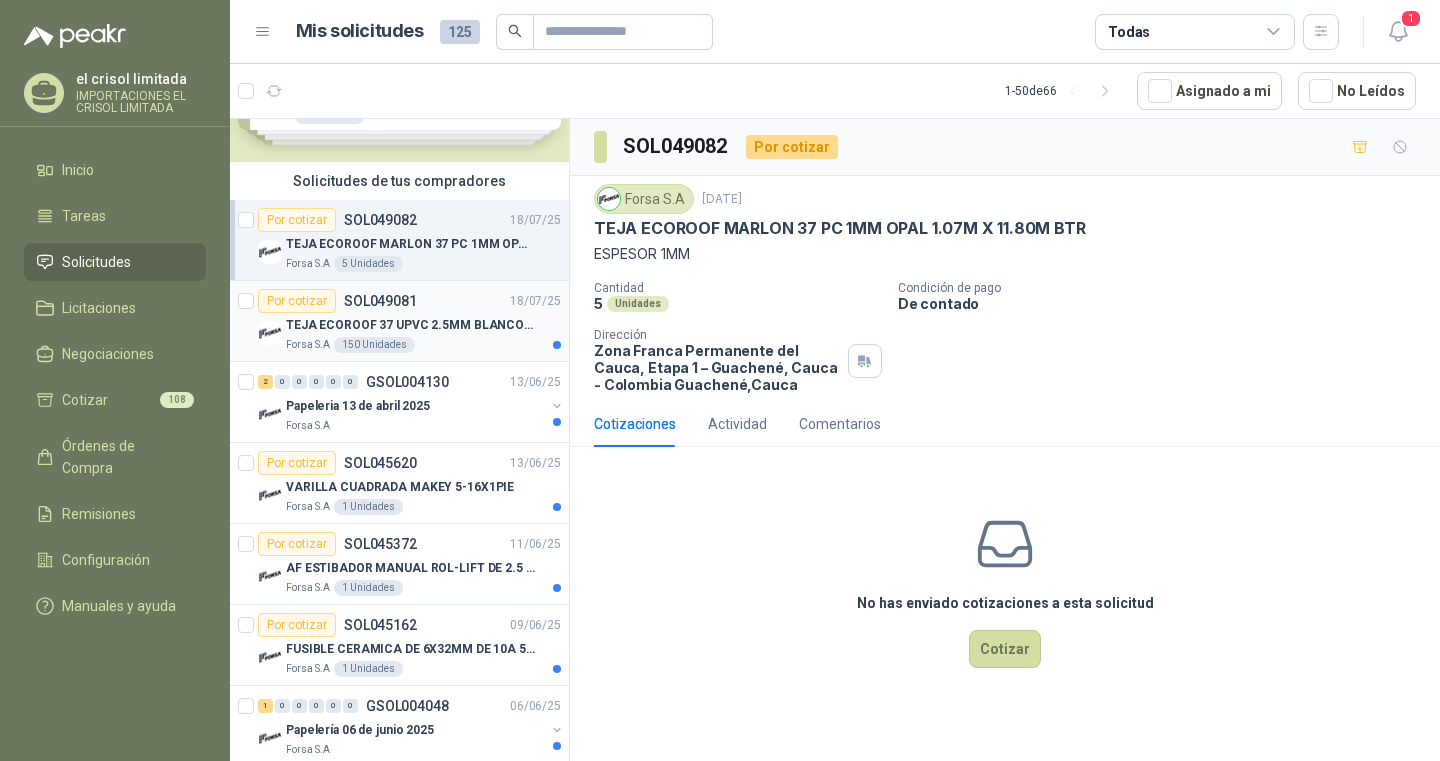 click on "TEJA ECOROOF 37 UPVC 2.5MM BLANCO Ancho: 1.07 Largo: 11.80" at bounding box center [410, 325] 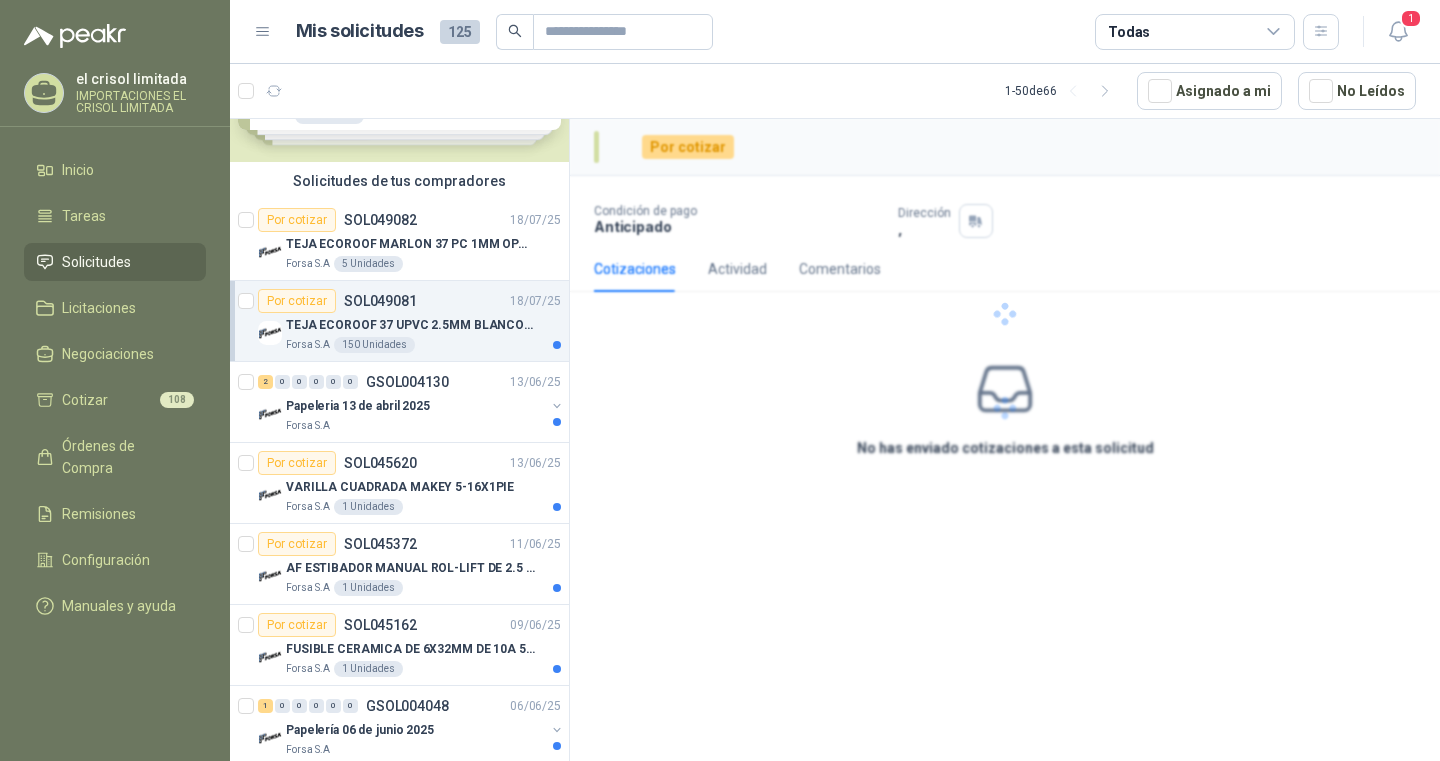 scroll, scrollTop: 102, scrollLeft: 0, axis: vertical 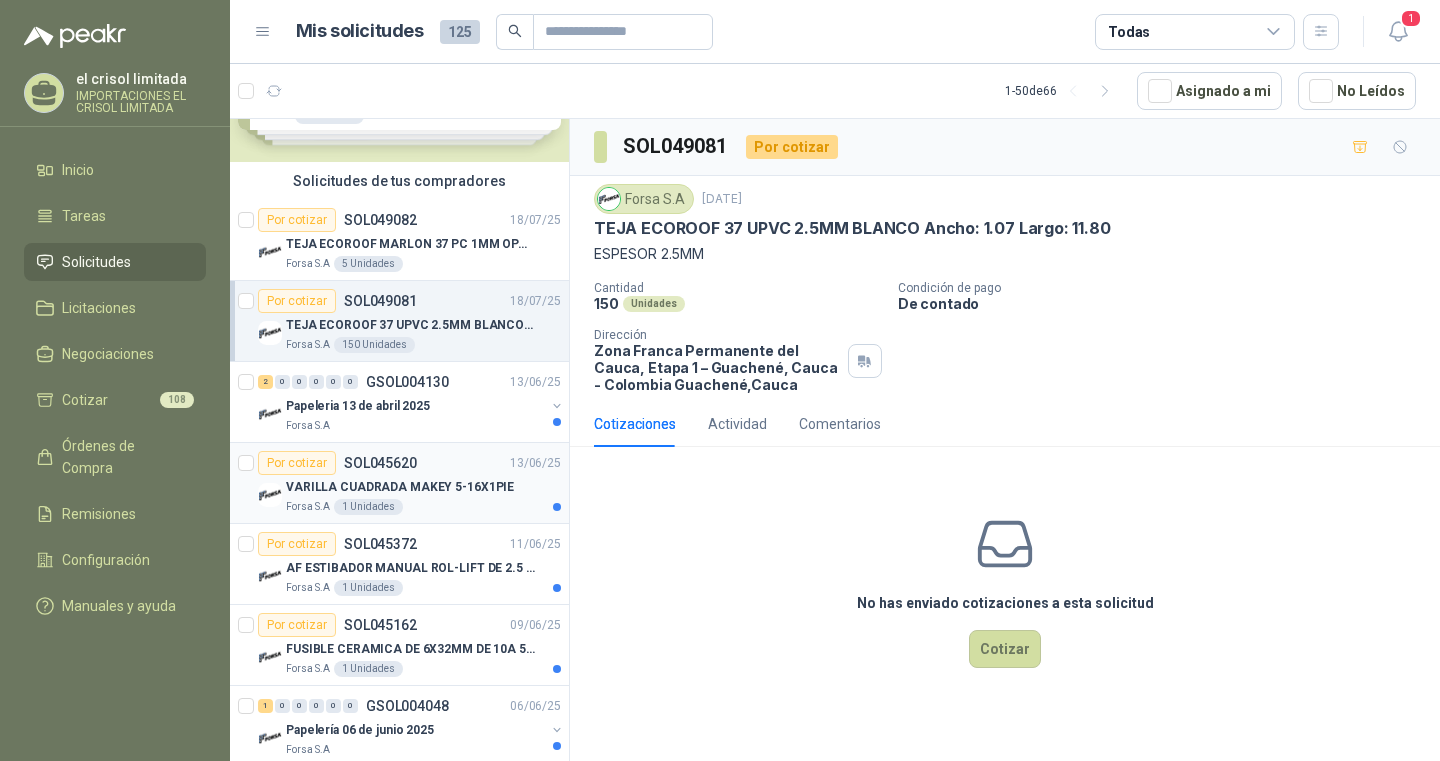 click on "VARILLA CUADRADA MAKEY 5-16X1PIE" at bounding box center [400, 487] 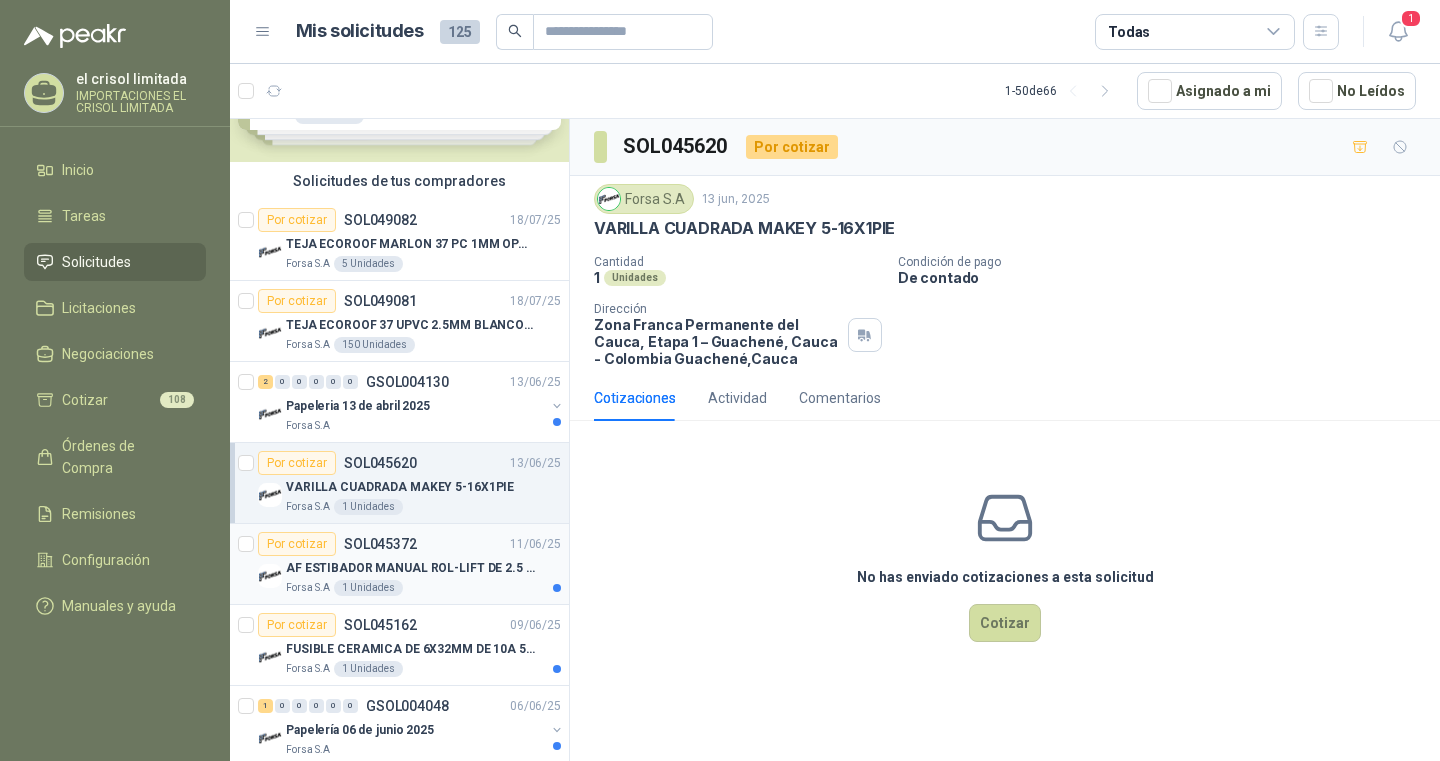 click on "AF ESTIBADOR MANUAL ROL-LIFT DE 2.5 TON" at bounding box center [410, 568] 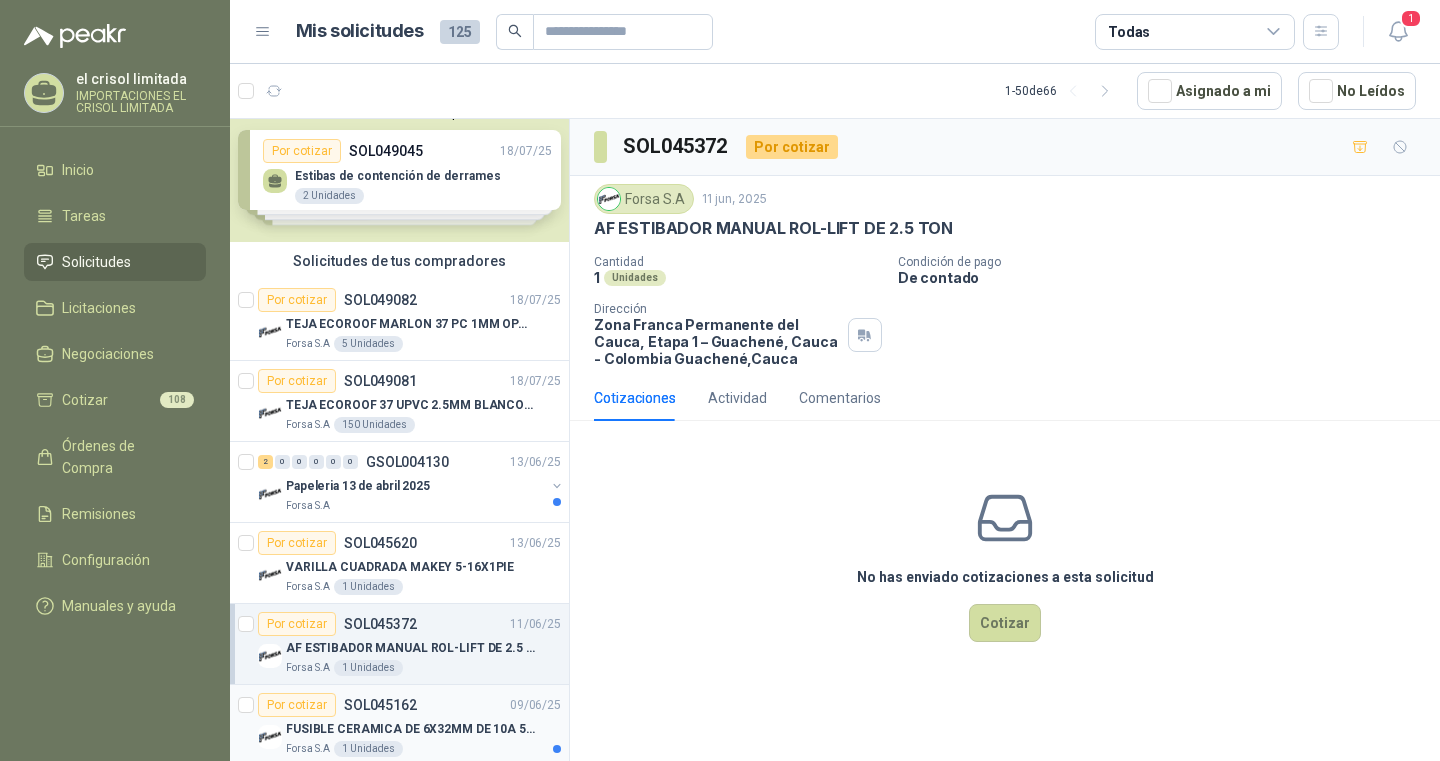 scroll, scrollTop: 0, scrollLeft: 0, axis: both 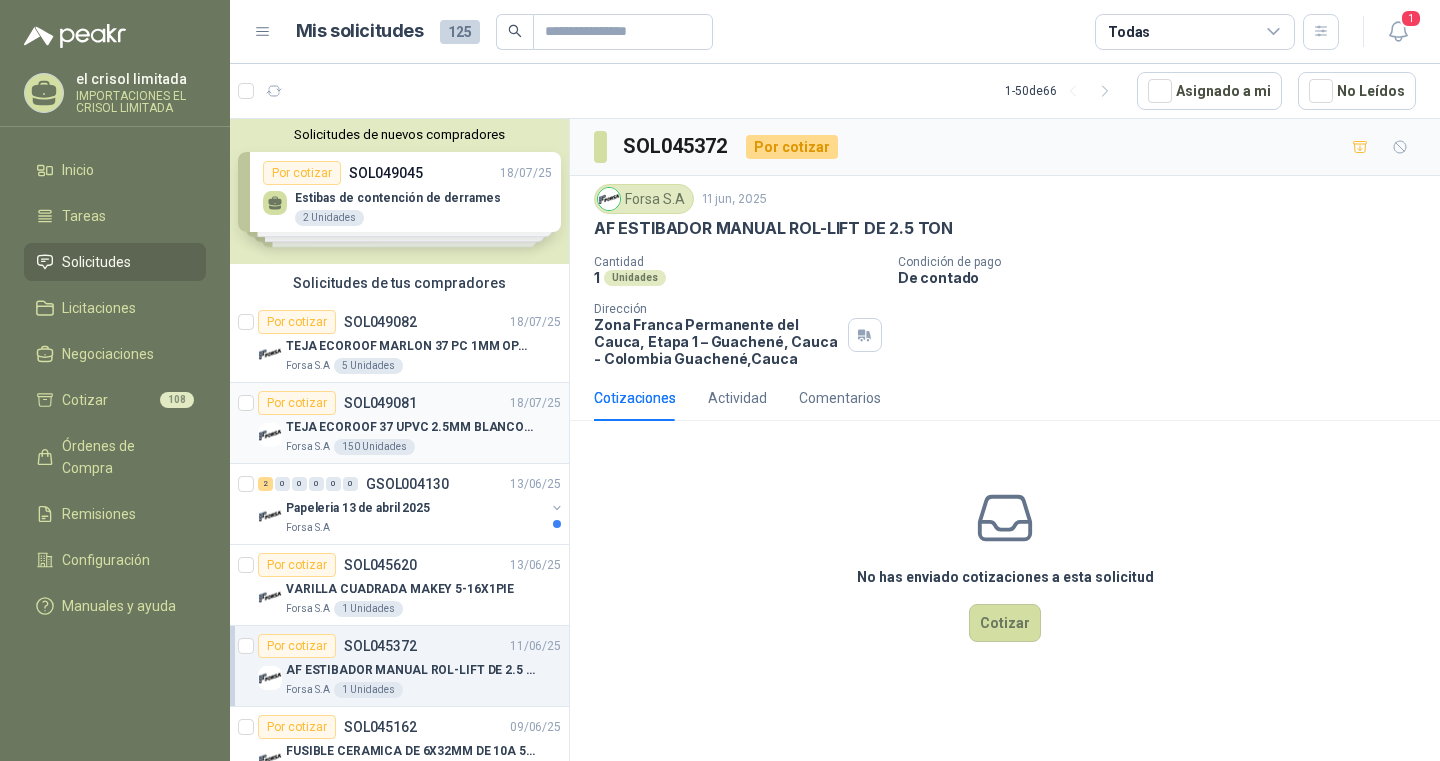 click on "Forsa S.A 150   Unidades" at bounding box center [423, 447] 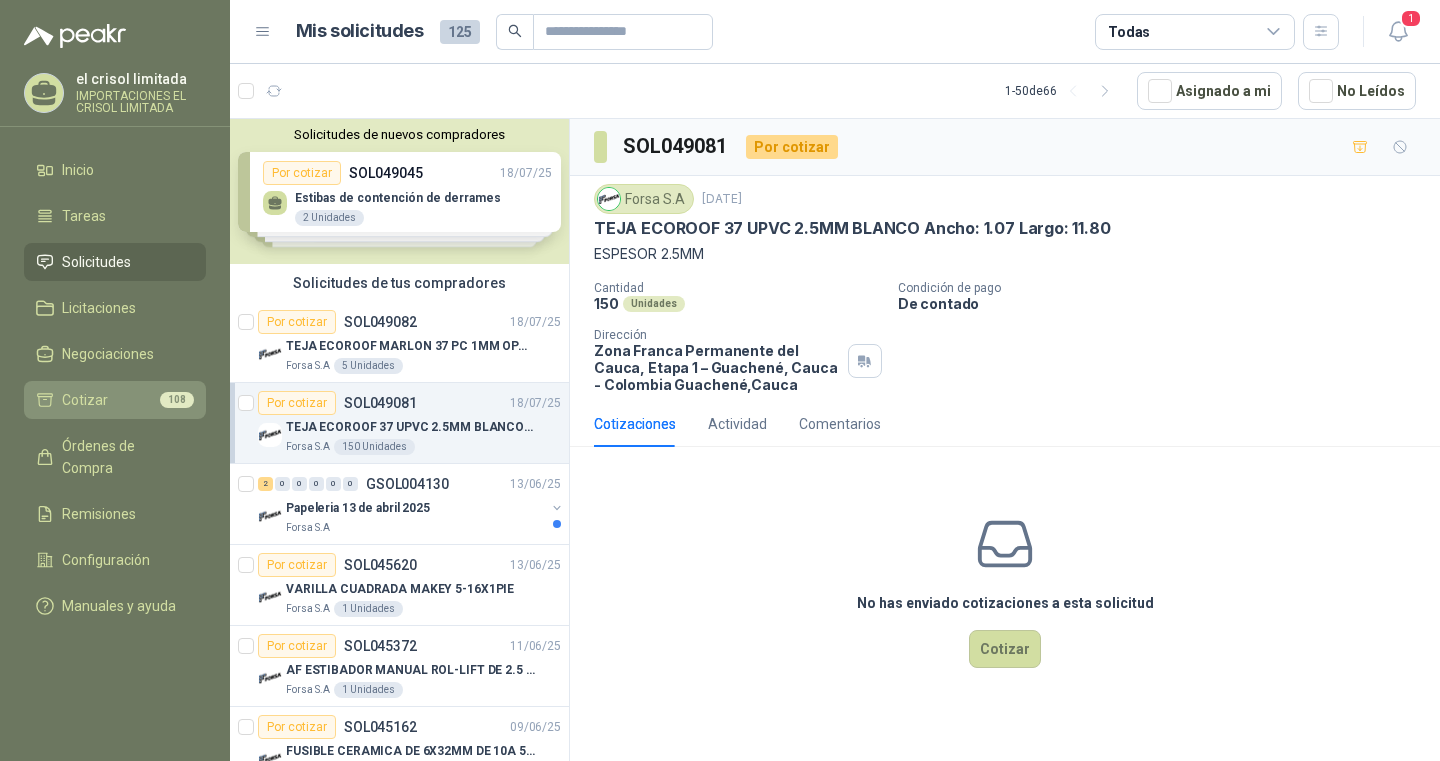 click on "Cotizar 108" at bounding box center [115, 400] 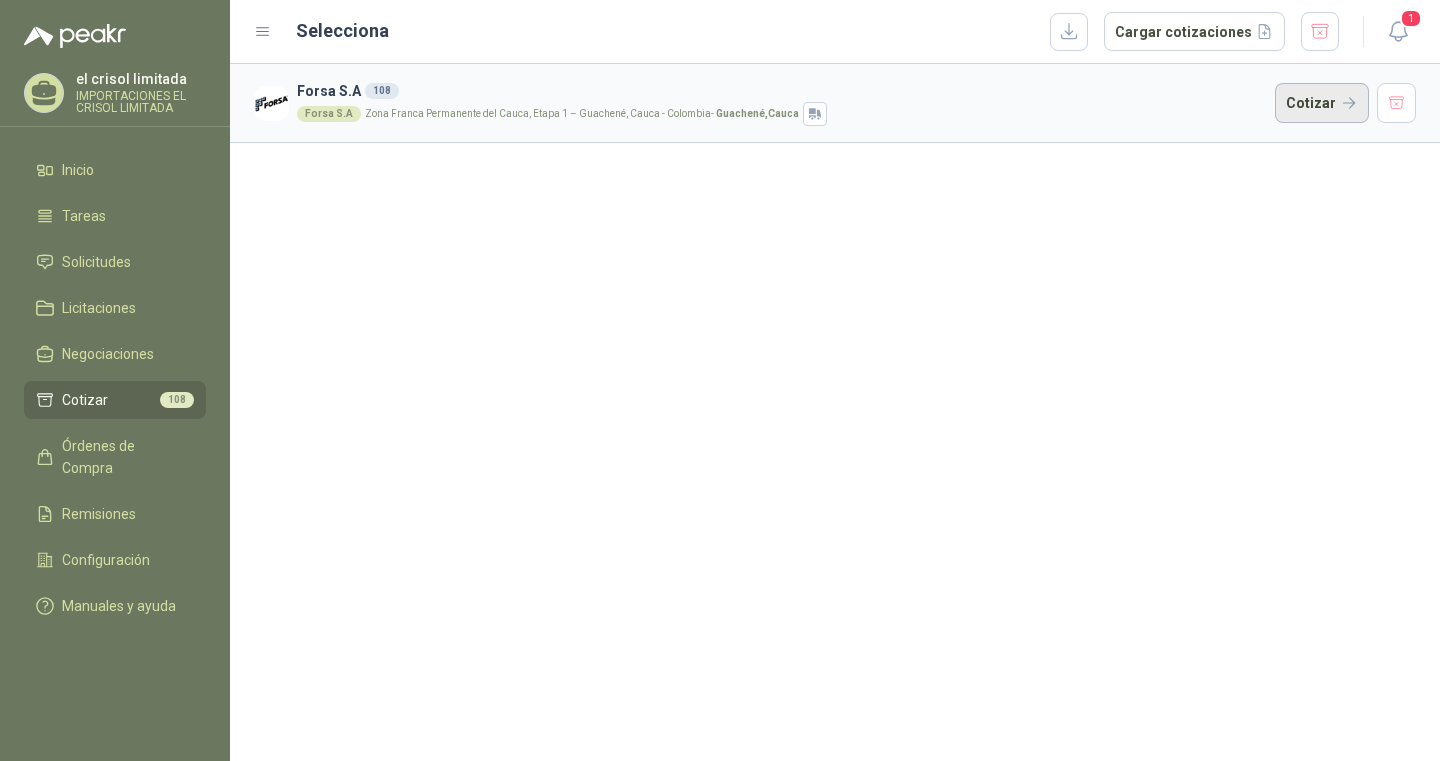 click on "Cotizar" at bounding box center (1322, 103) 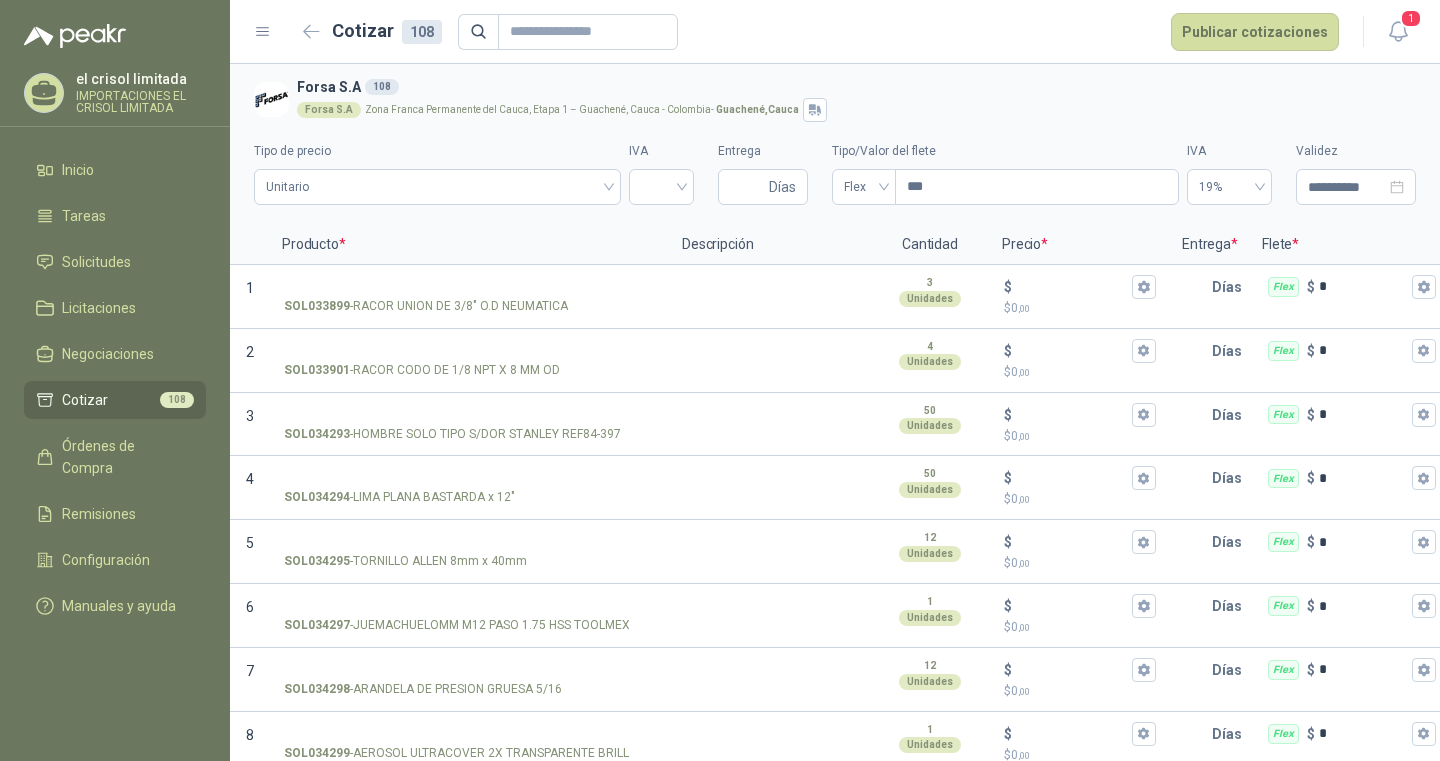type 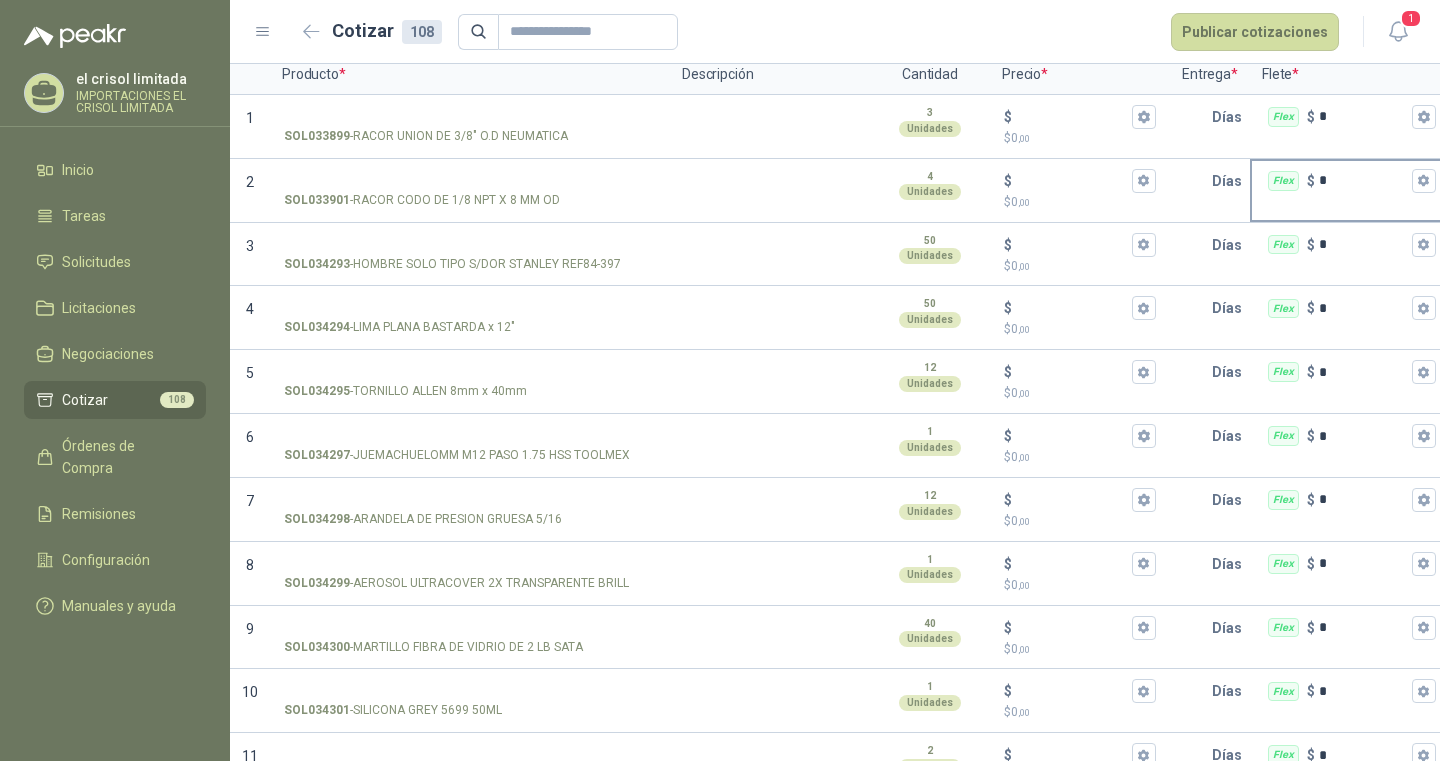 scroll, scrollTop: 204, scrollLeft: 0, axis: vertical 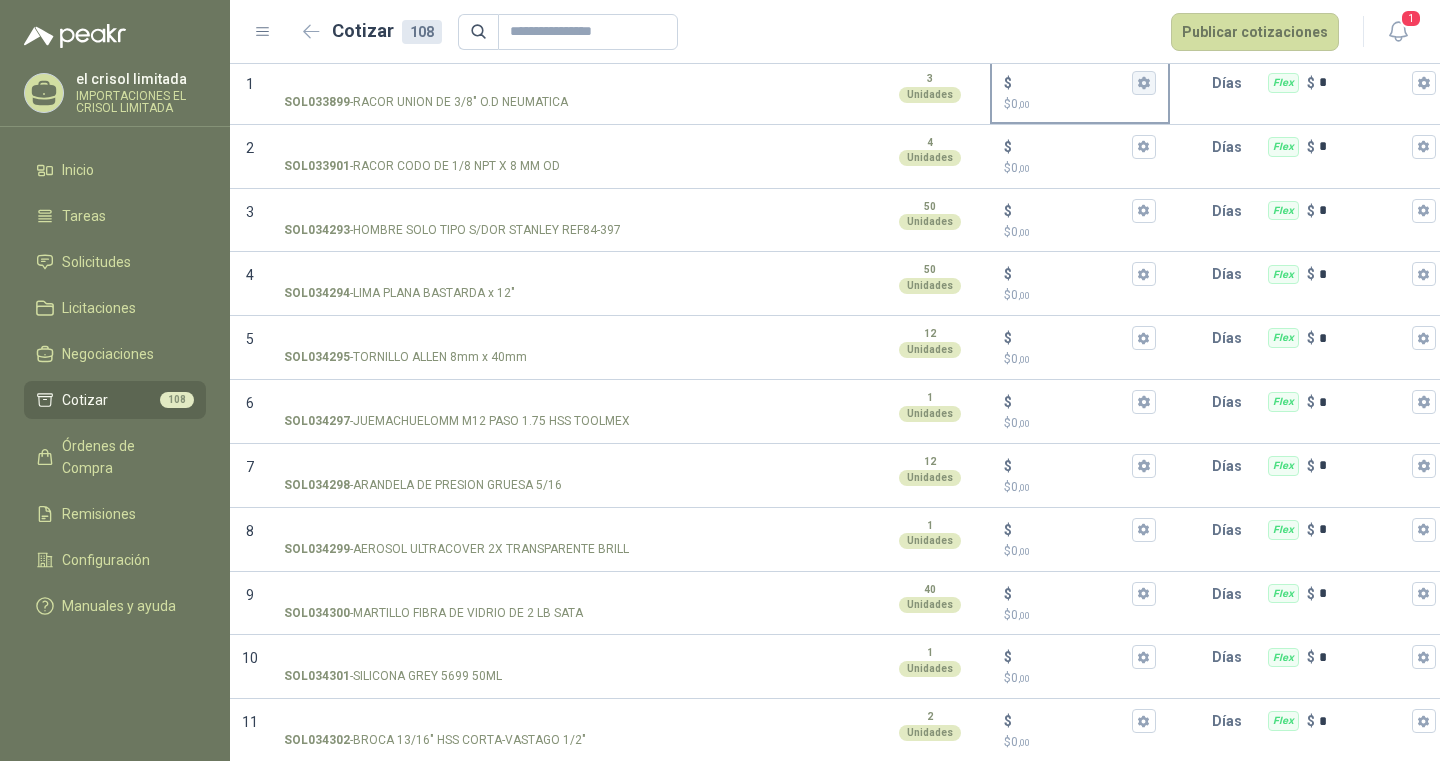 click 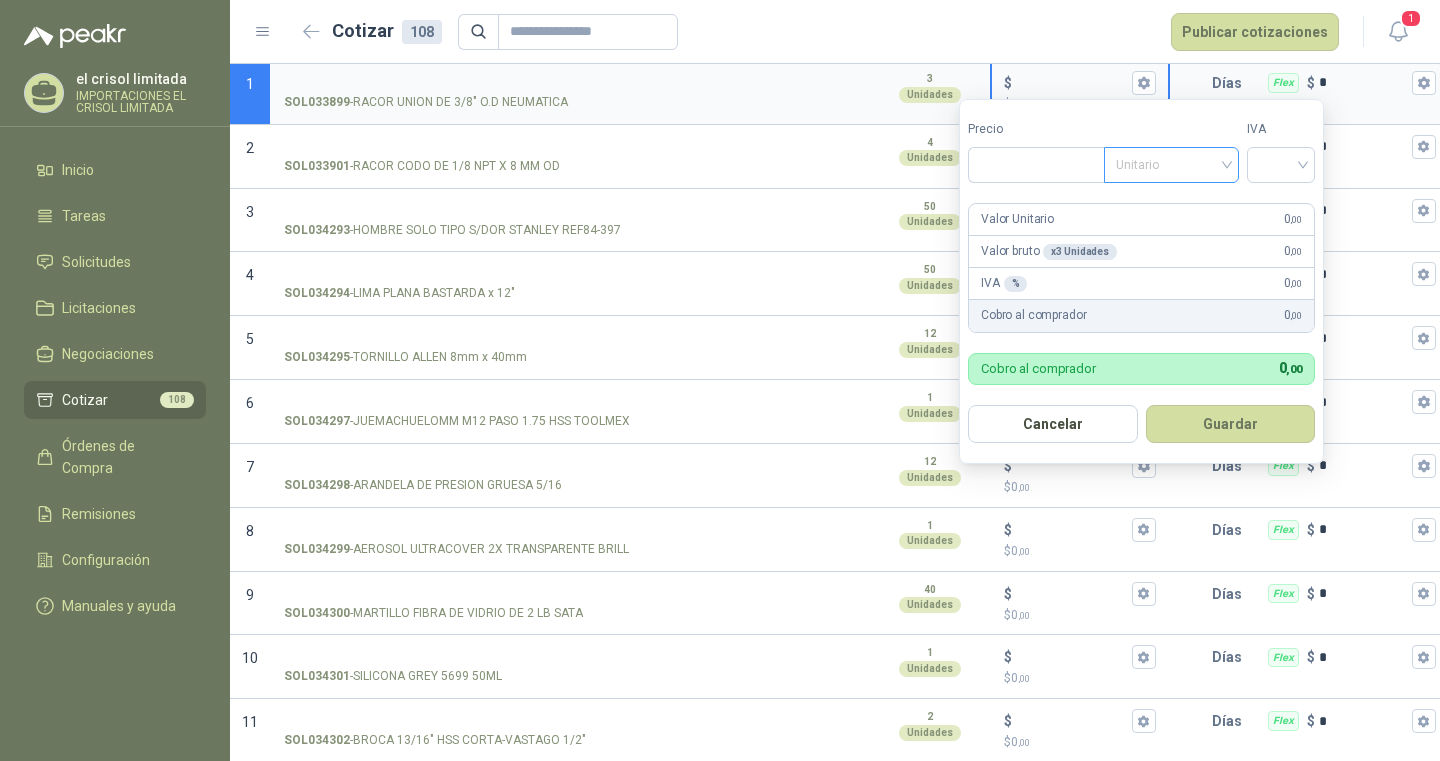 click on "Unitario" at bounding box center (1171, 165) 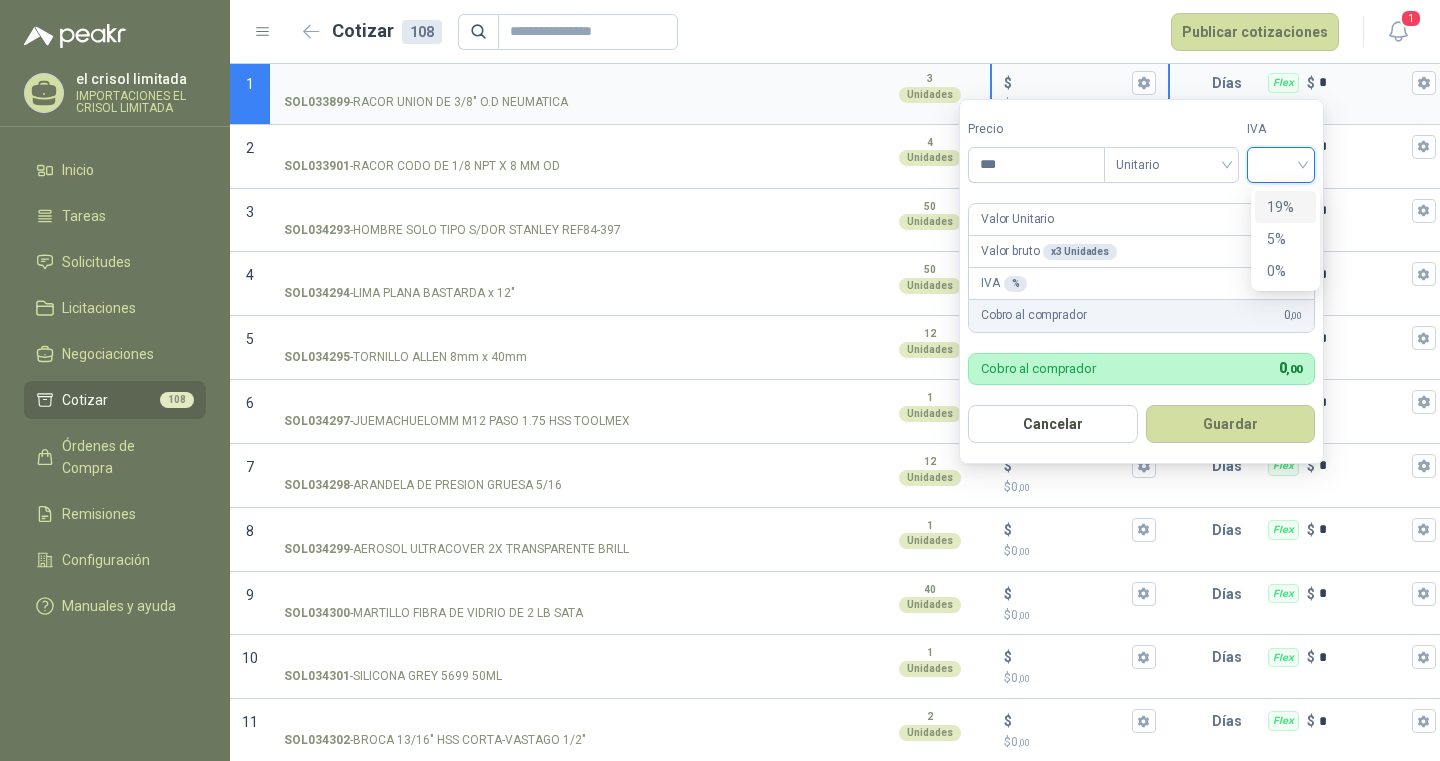 click at bounding box center (1281, 163) 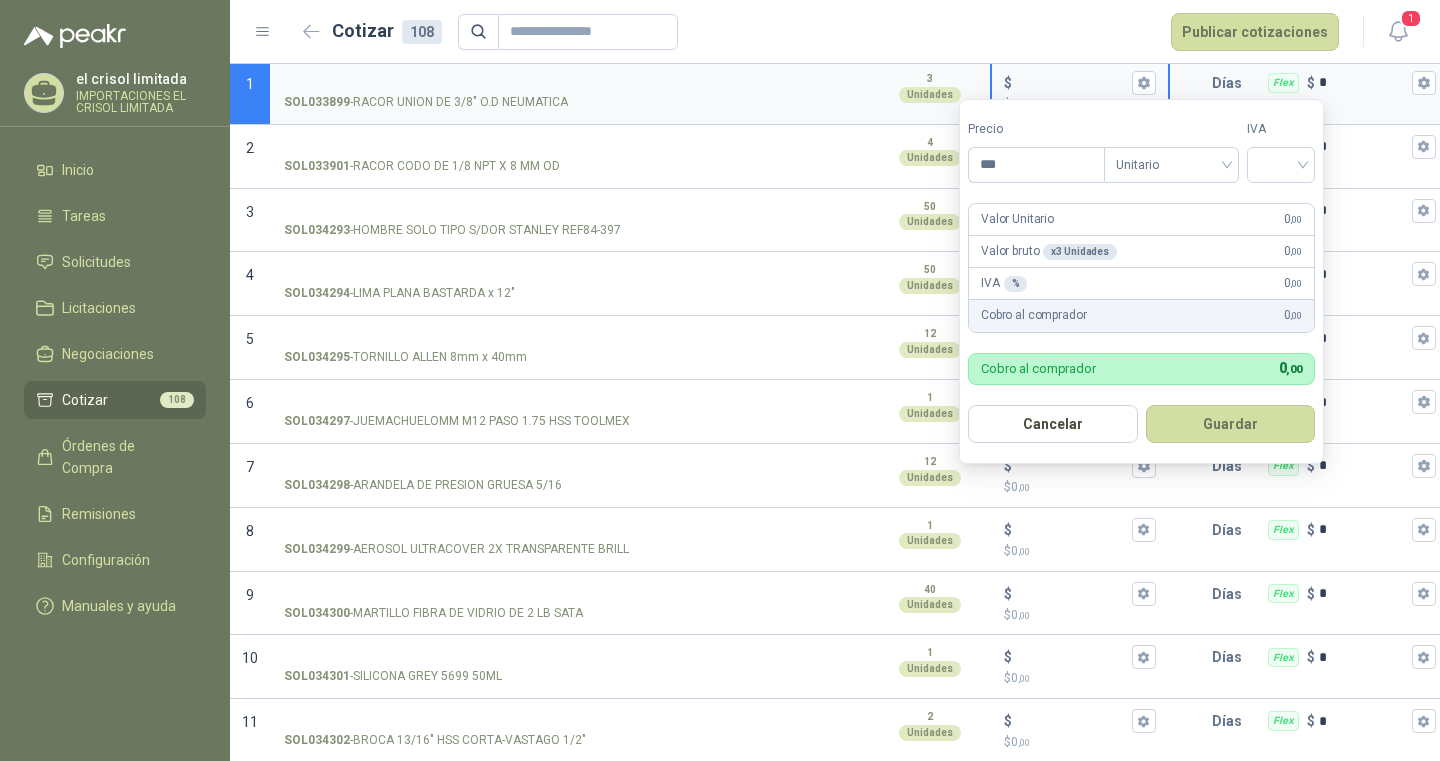 click on "Valor Unitario 0 ,00" at bounding box center [1141, 220] 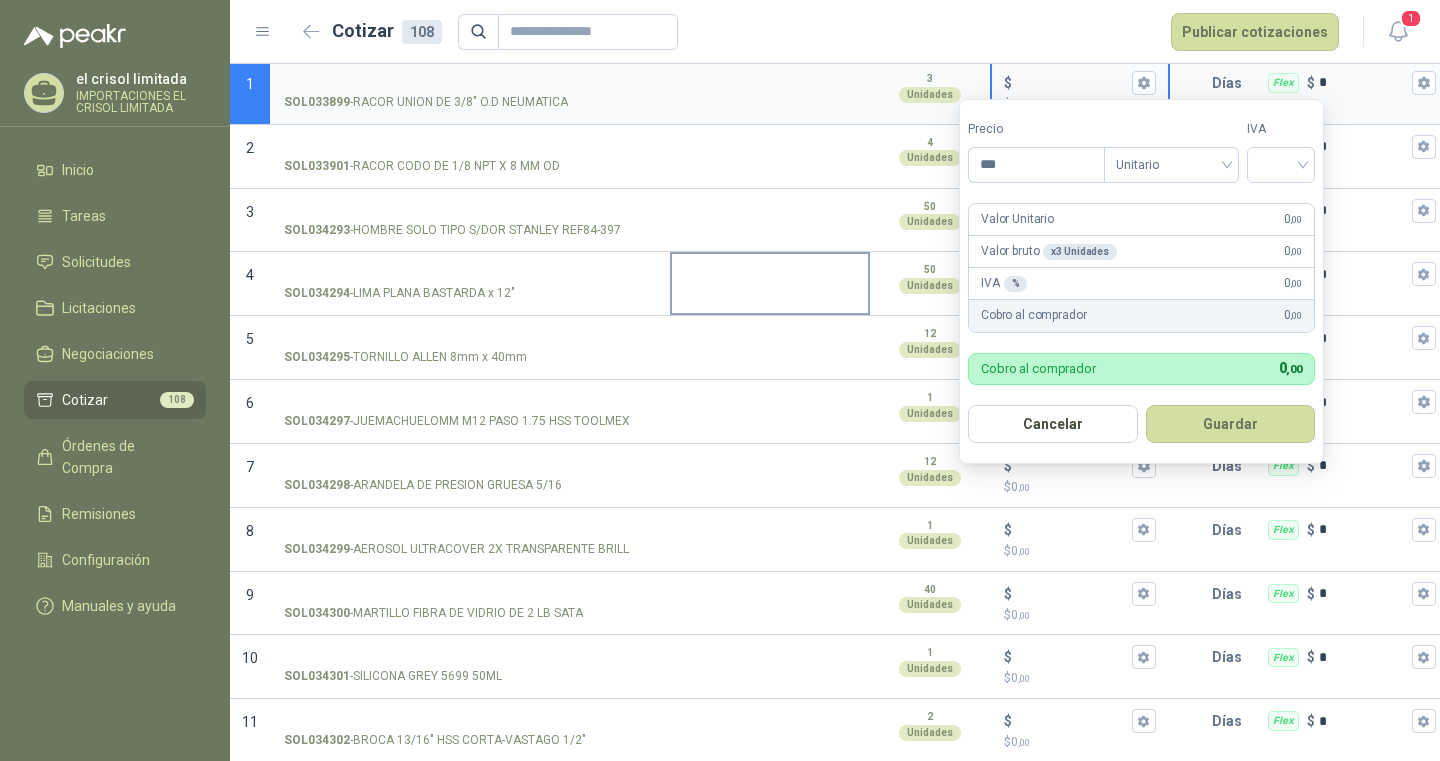 click at bounding box center [770, 277] 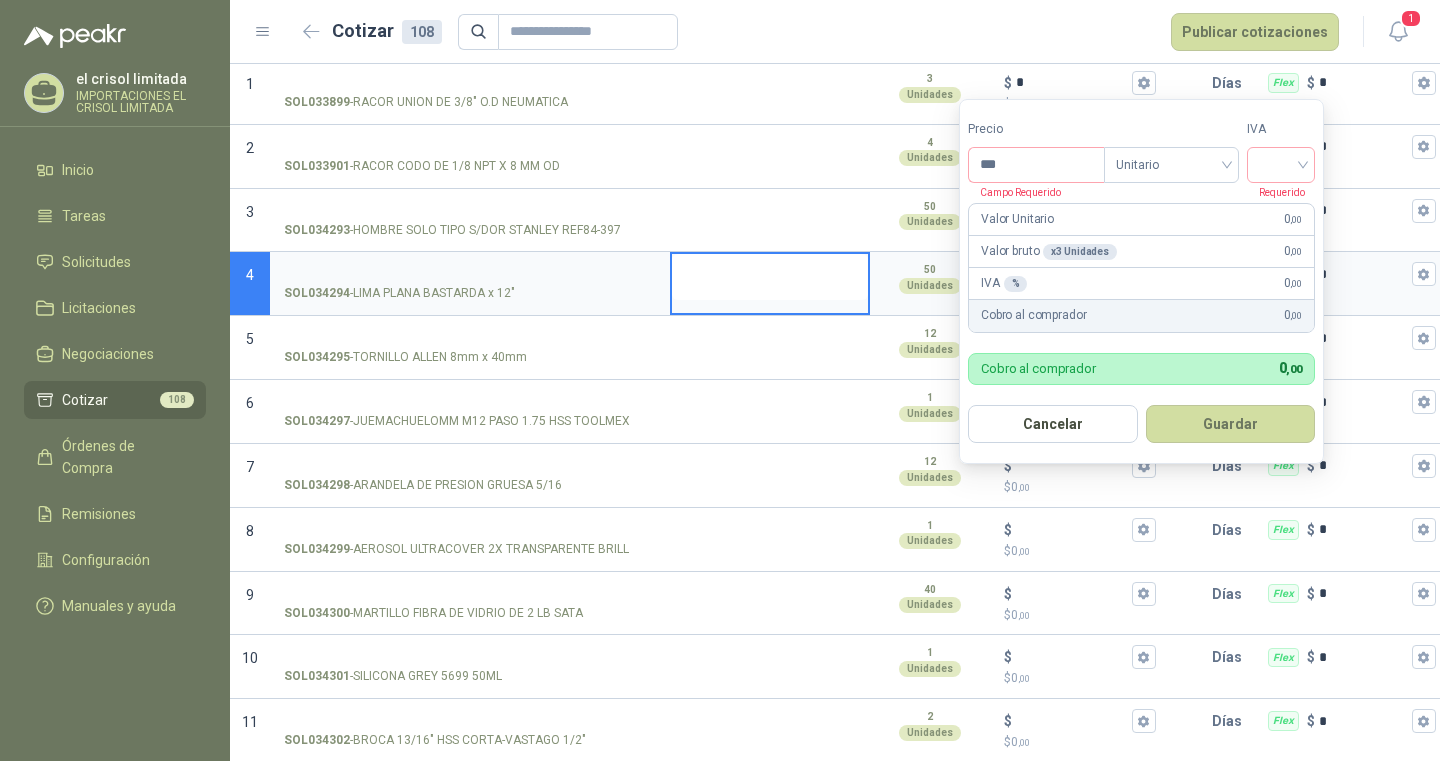 type on "*" 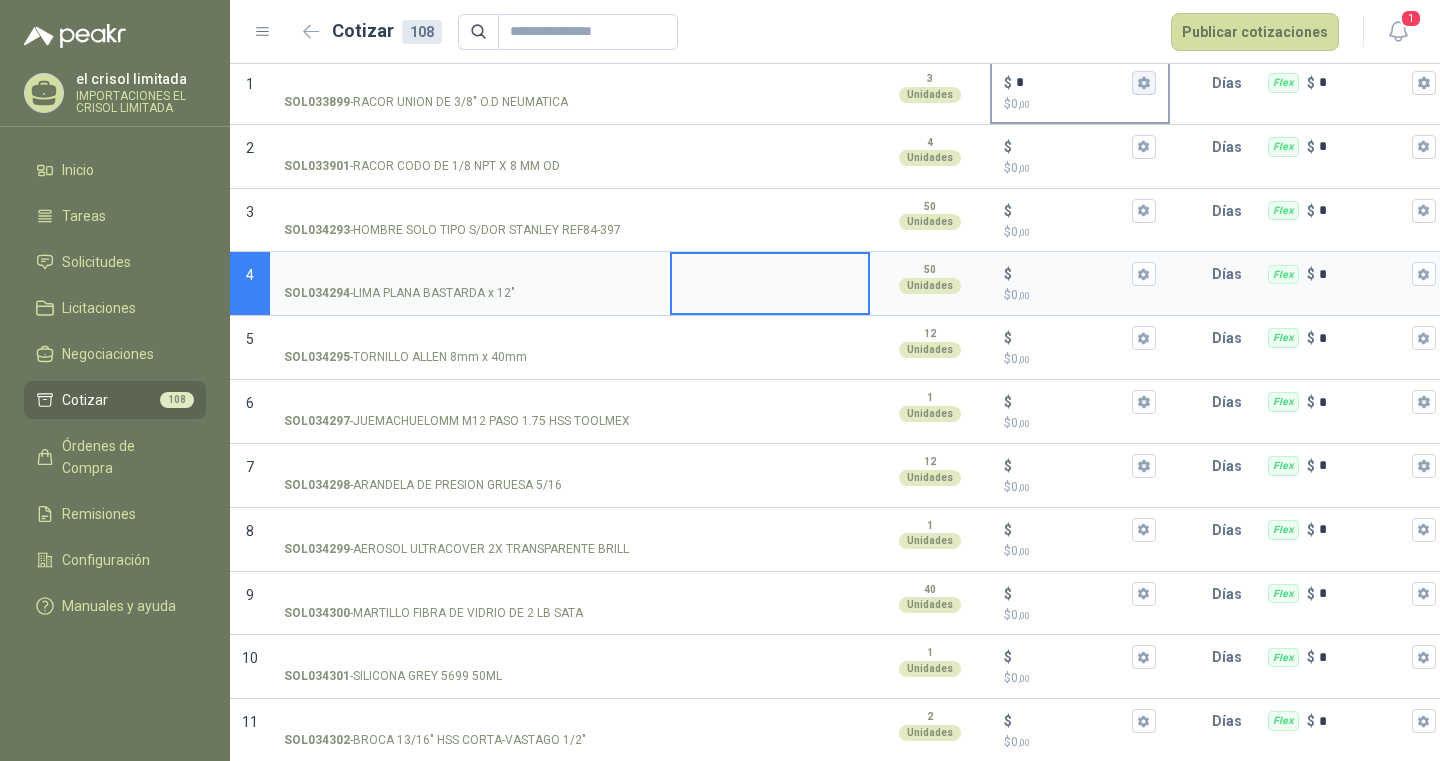 click on "$ * $  0 ,00" at bounding box center [1144, 83] 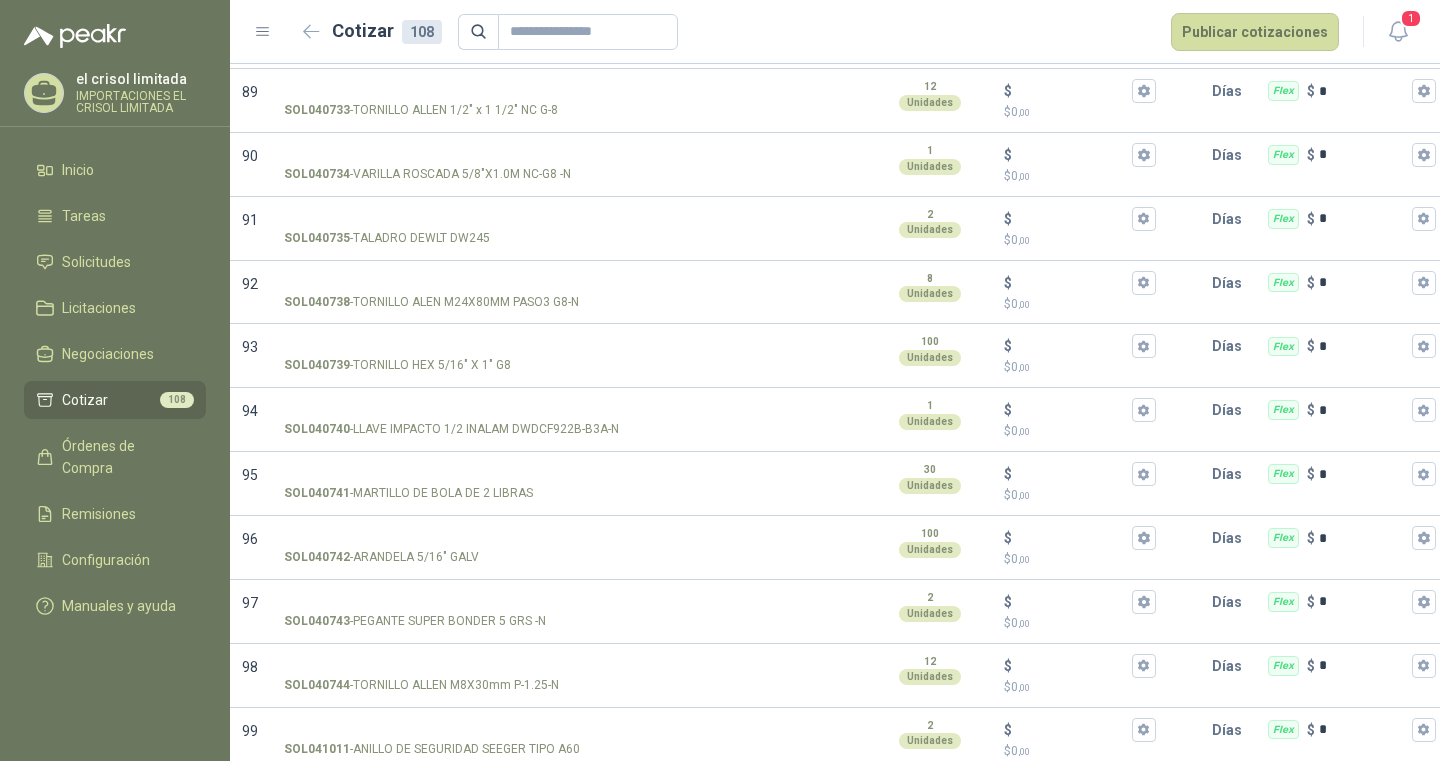 scroll, scrollTop: 5916, scrollLeft: 0, axis: vertical 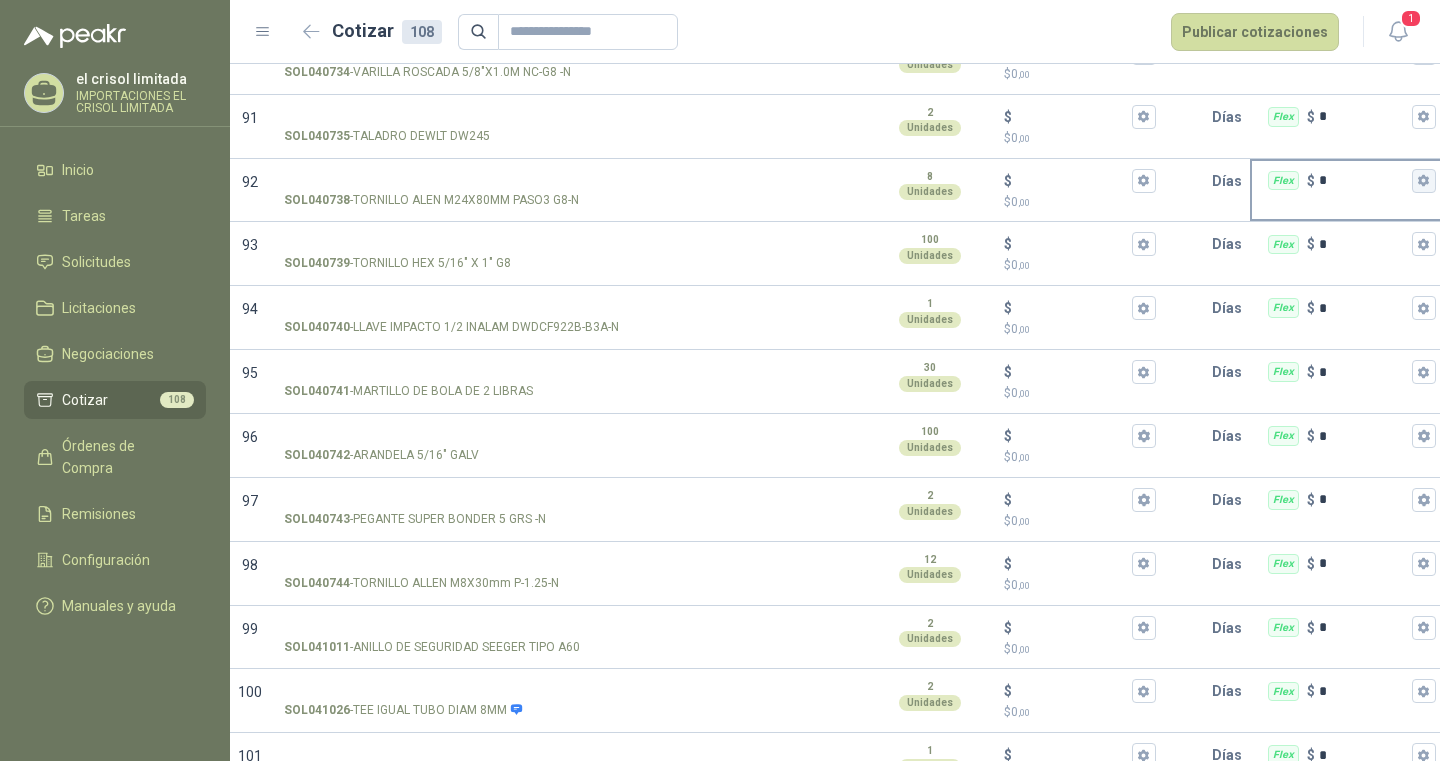 click 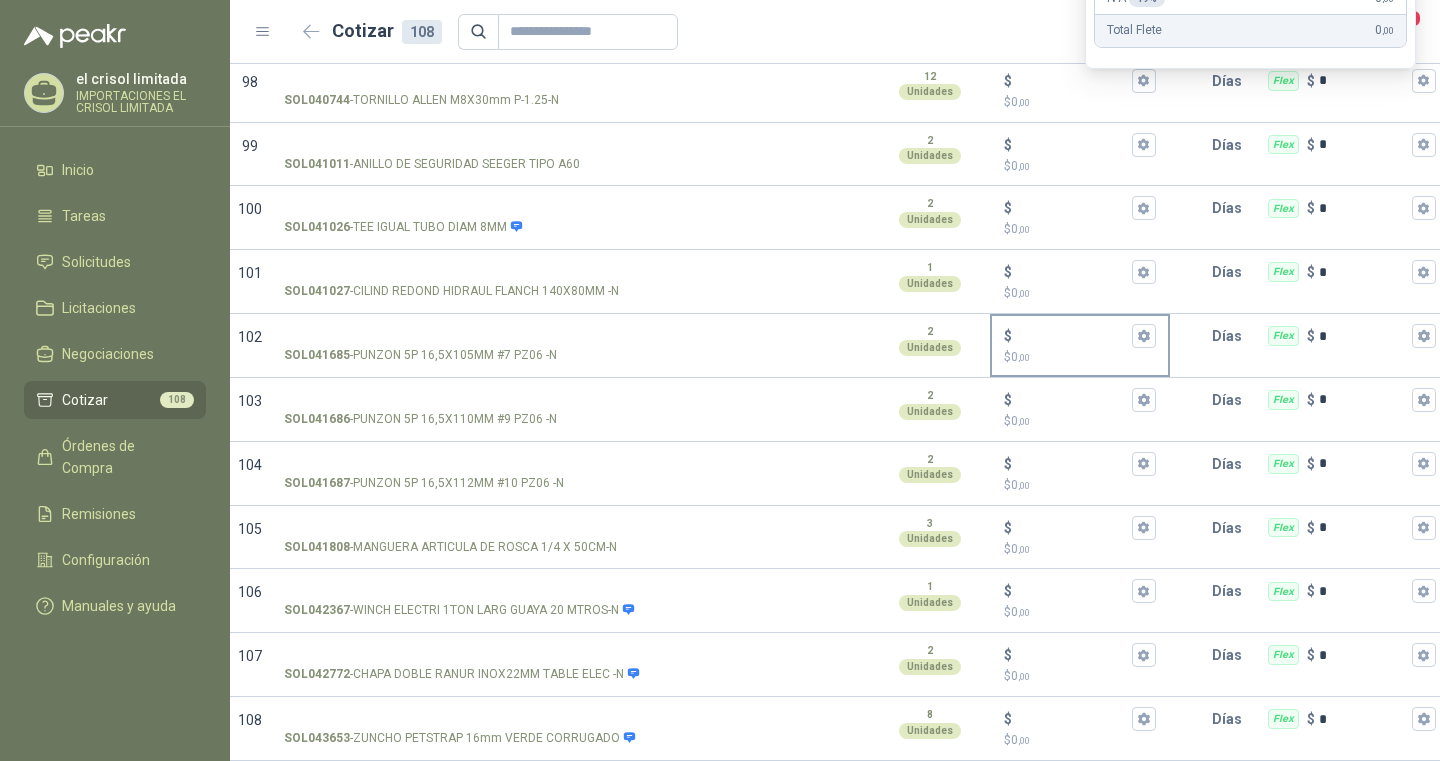 scroll, scrollTop: 6602, scrollLeft: 0, axis: vertical 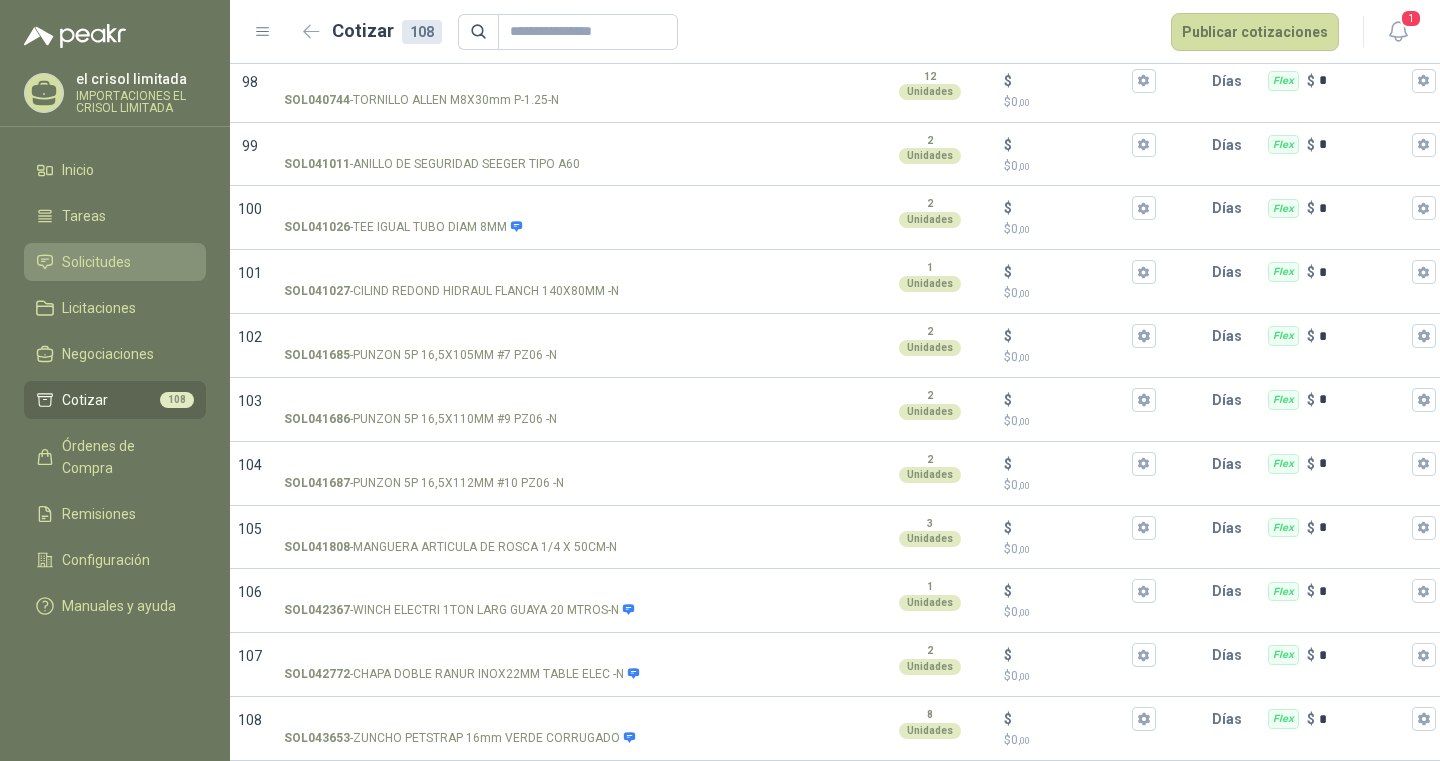 click on "Solicitudes" at bounding box center (96, 262) 